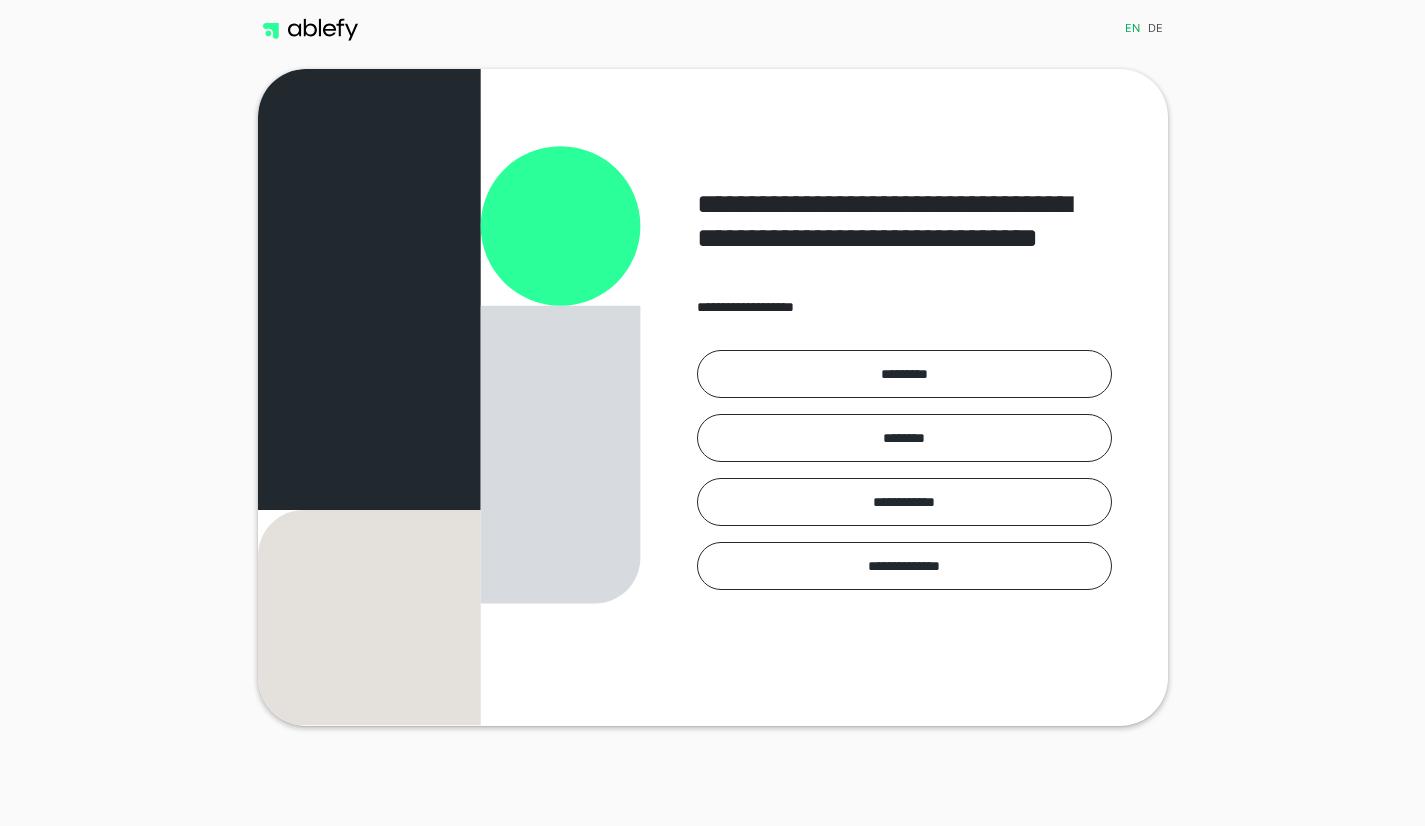 scroll, scrollTop: 0, scrollLeft: 0, axis: both 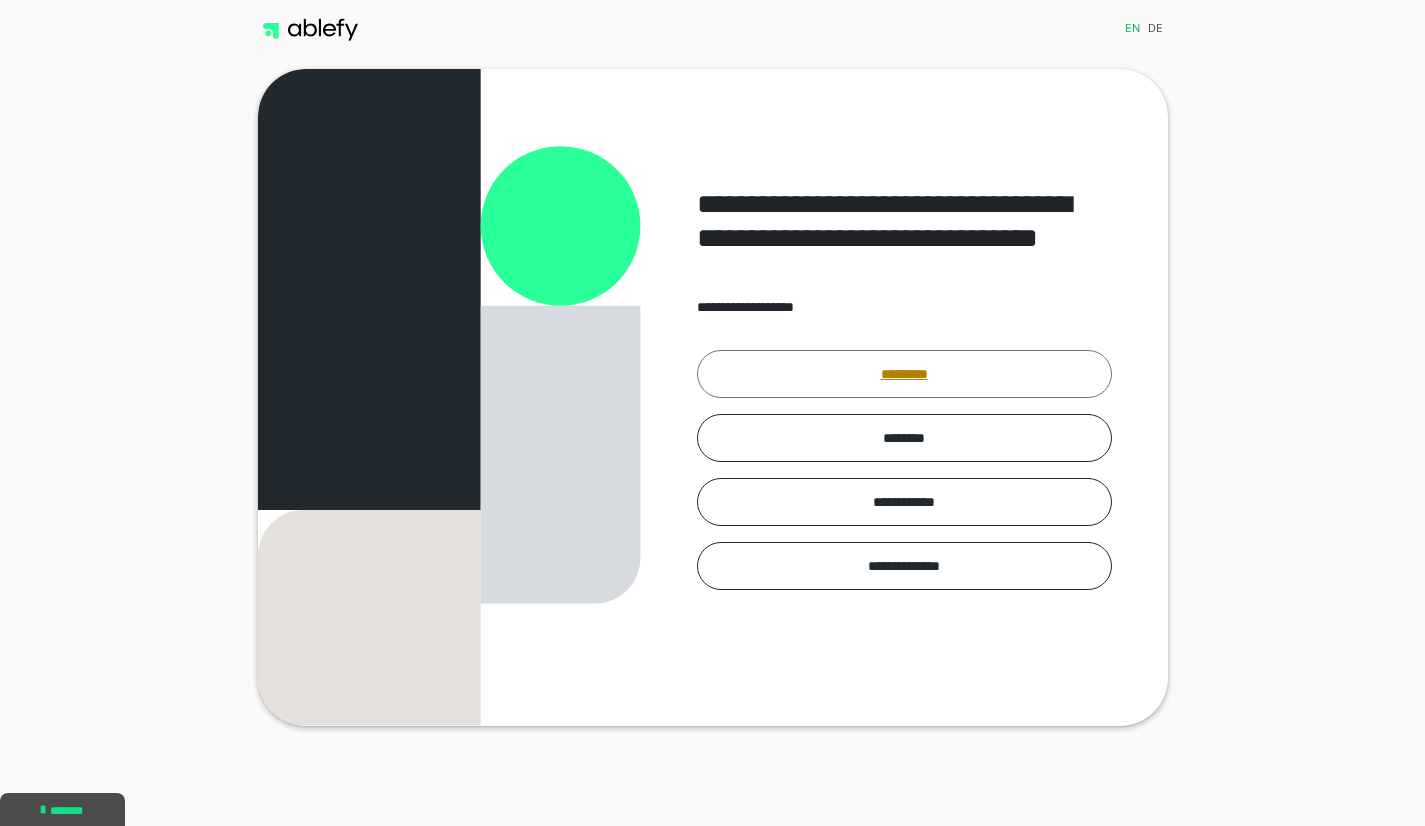 click on "*********" at bounding box center (904, 374) 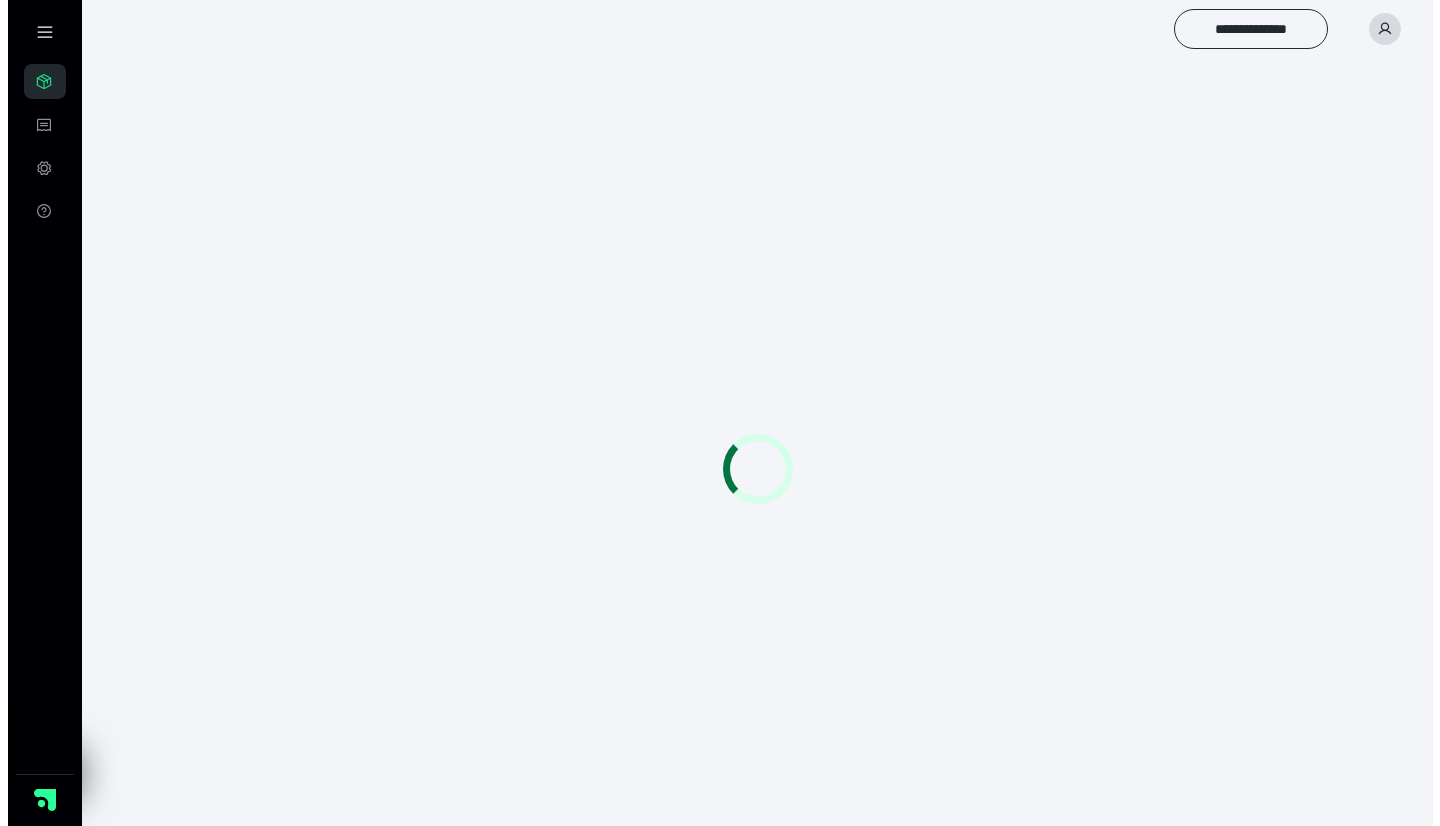 scroll, scrollTop: 0, scrollLeft: 0, axis: both 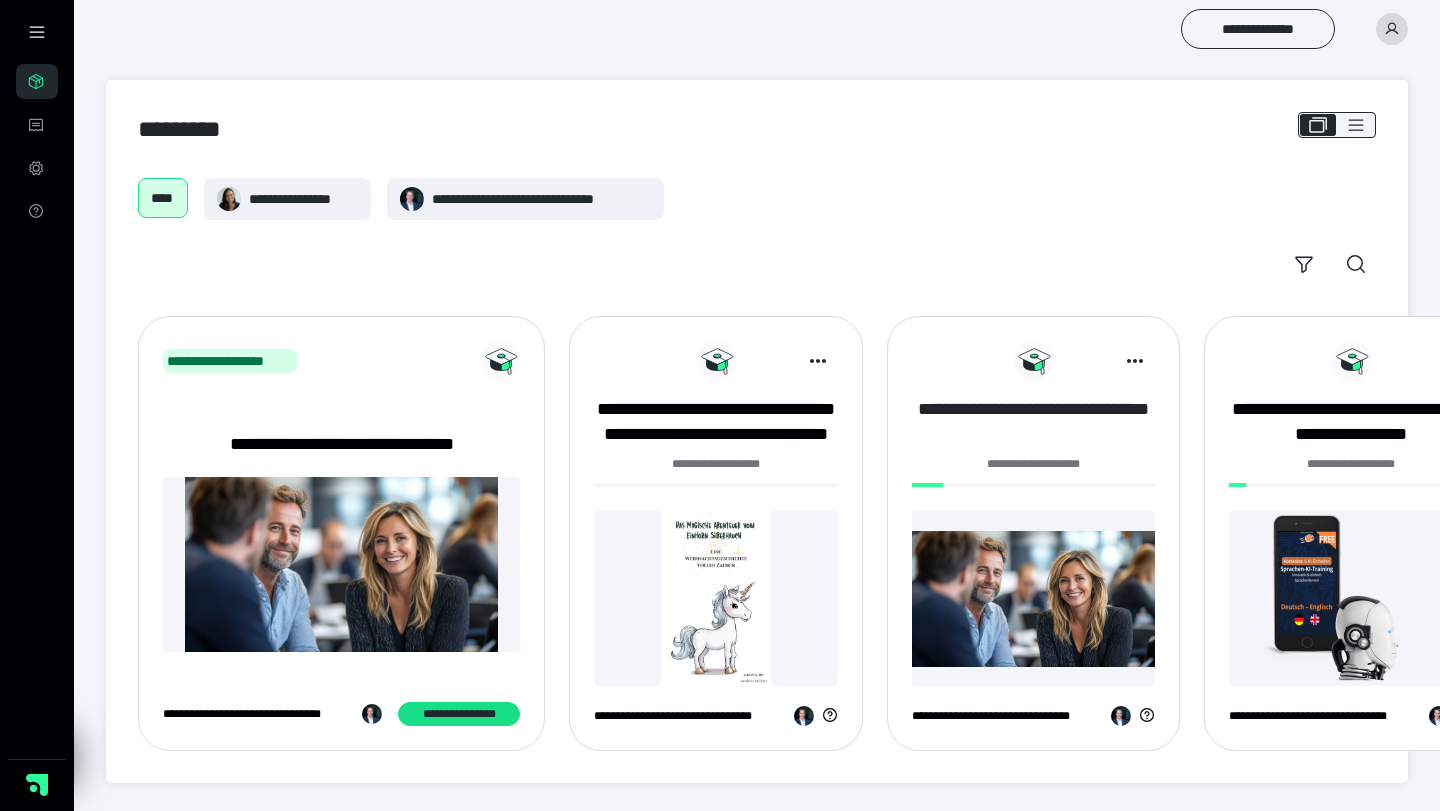 click on "**********" at bounding box center [1033, 422] 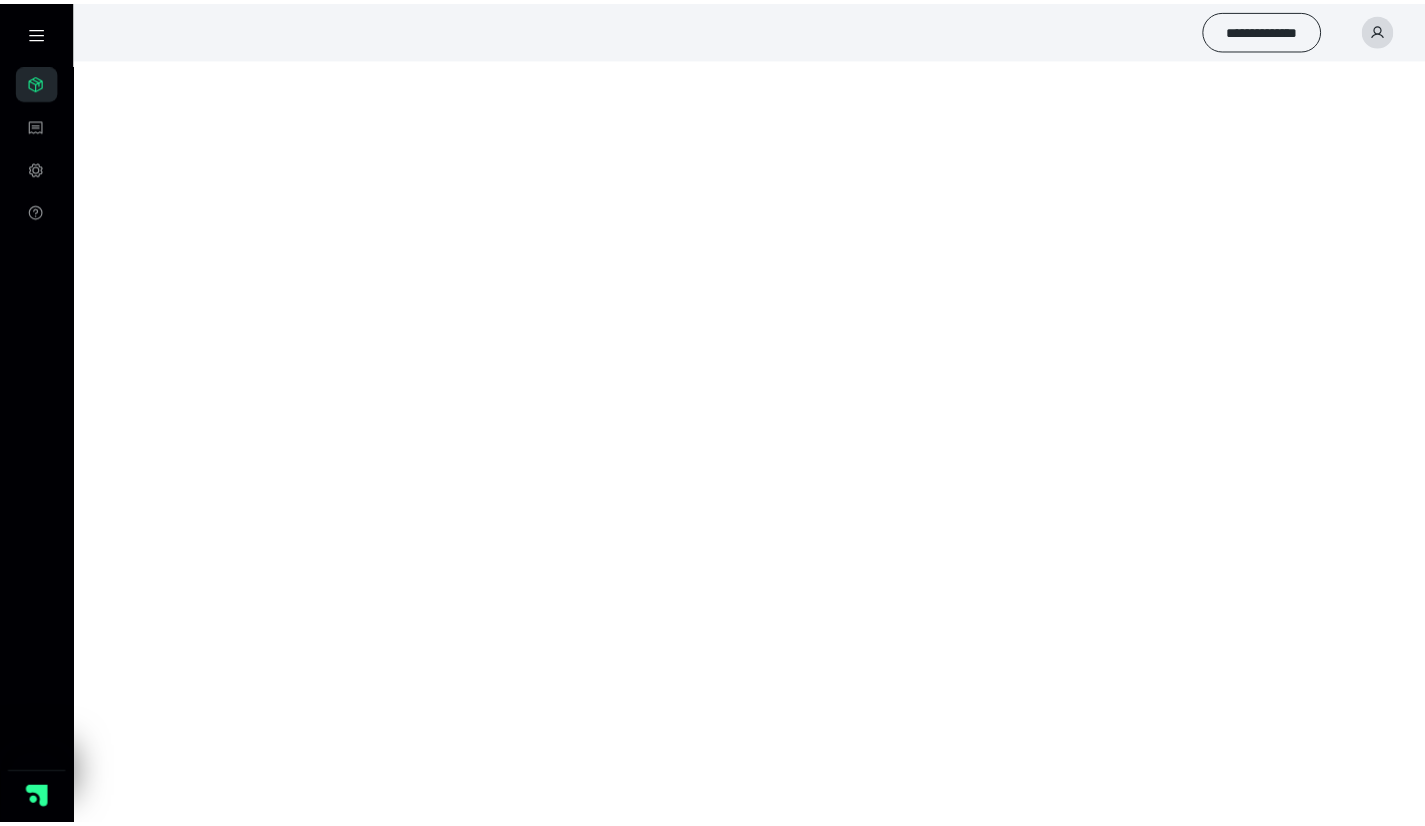 scroll, scrollTop: 0, scrollLeft: 0, axis: both 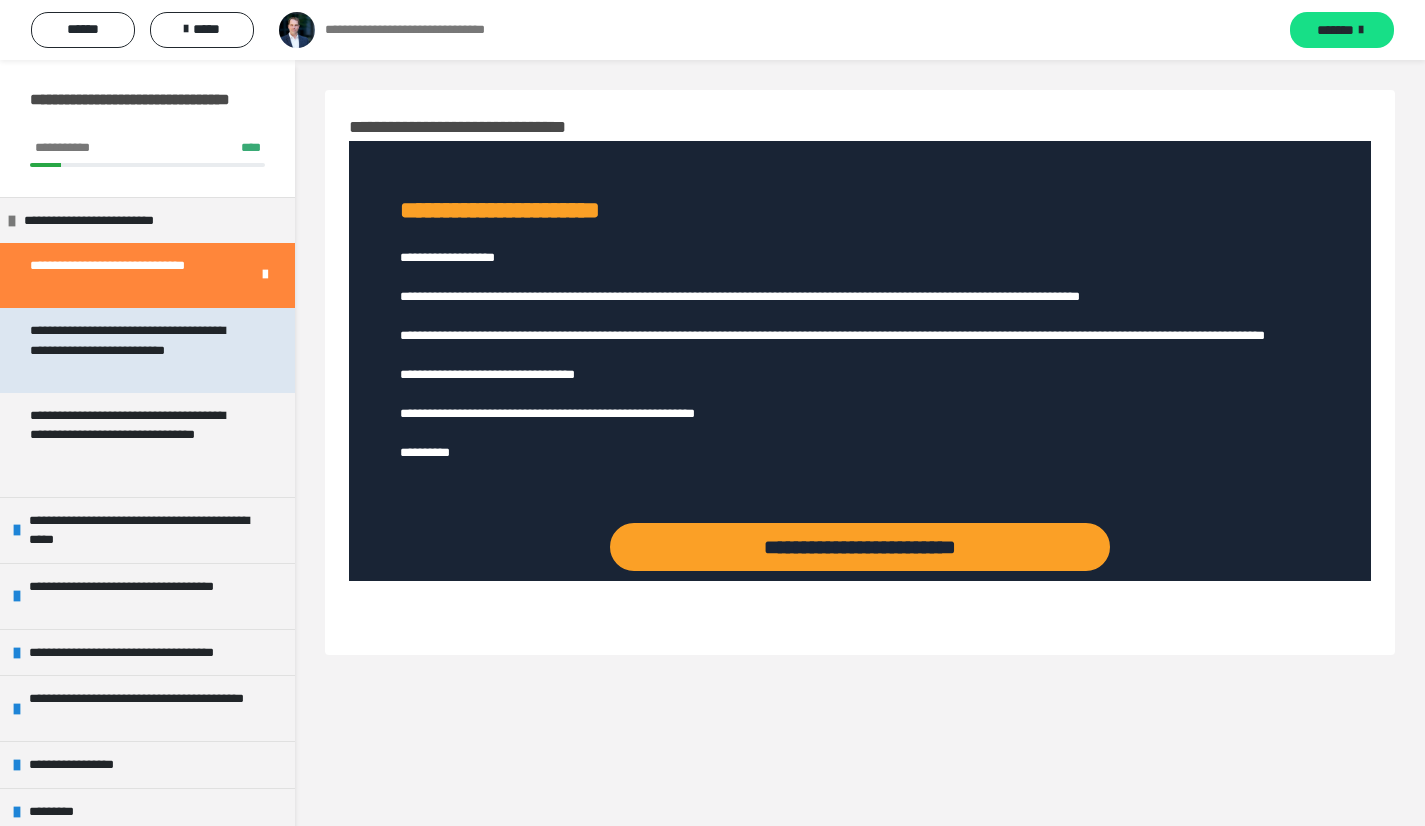 click on "**********" at bounding box center [132, 350] 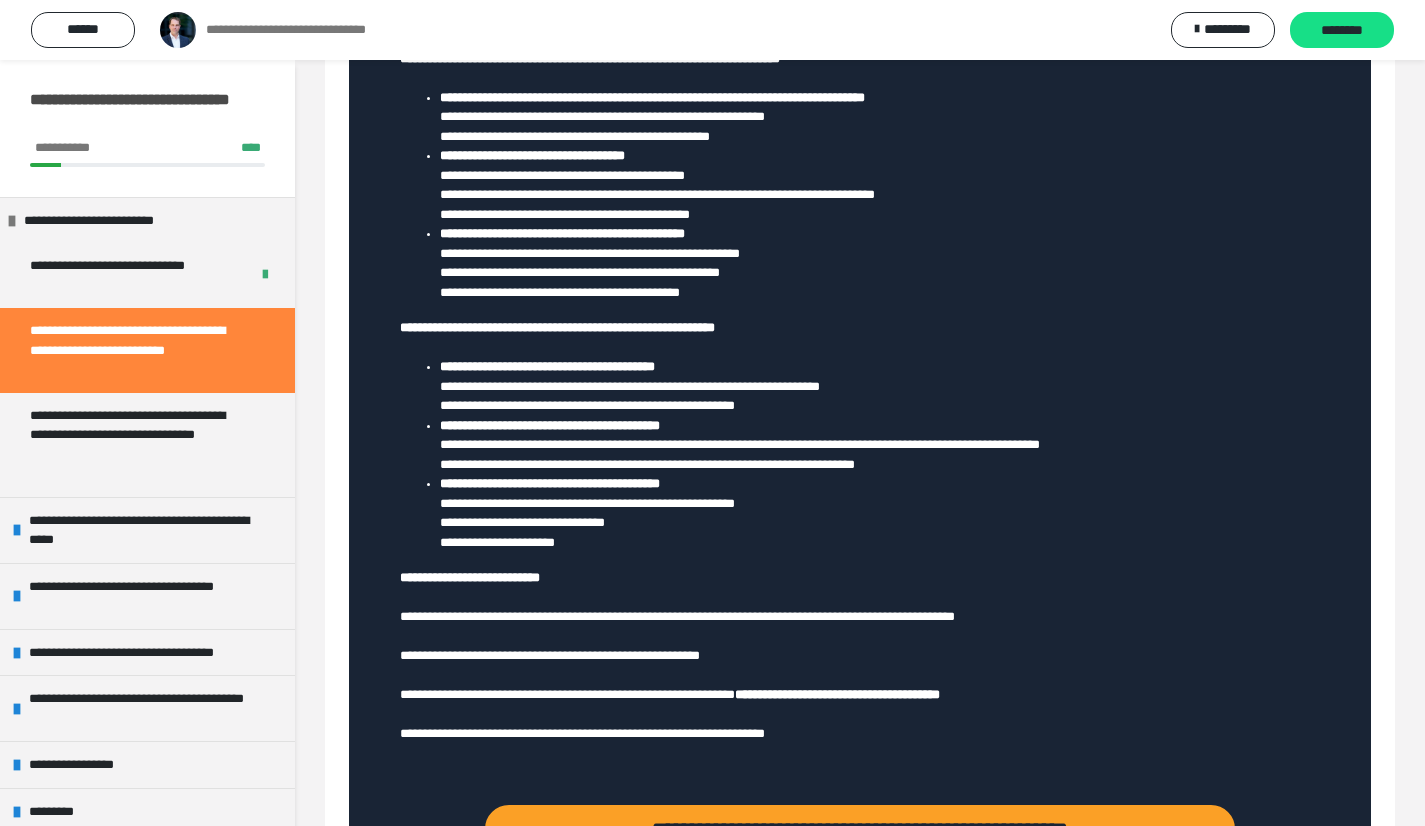 scroll, scrollTop: 600, scrollLeft: 0, axis: vertical 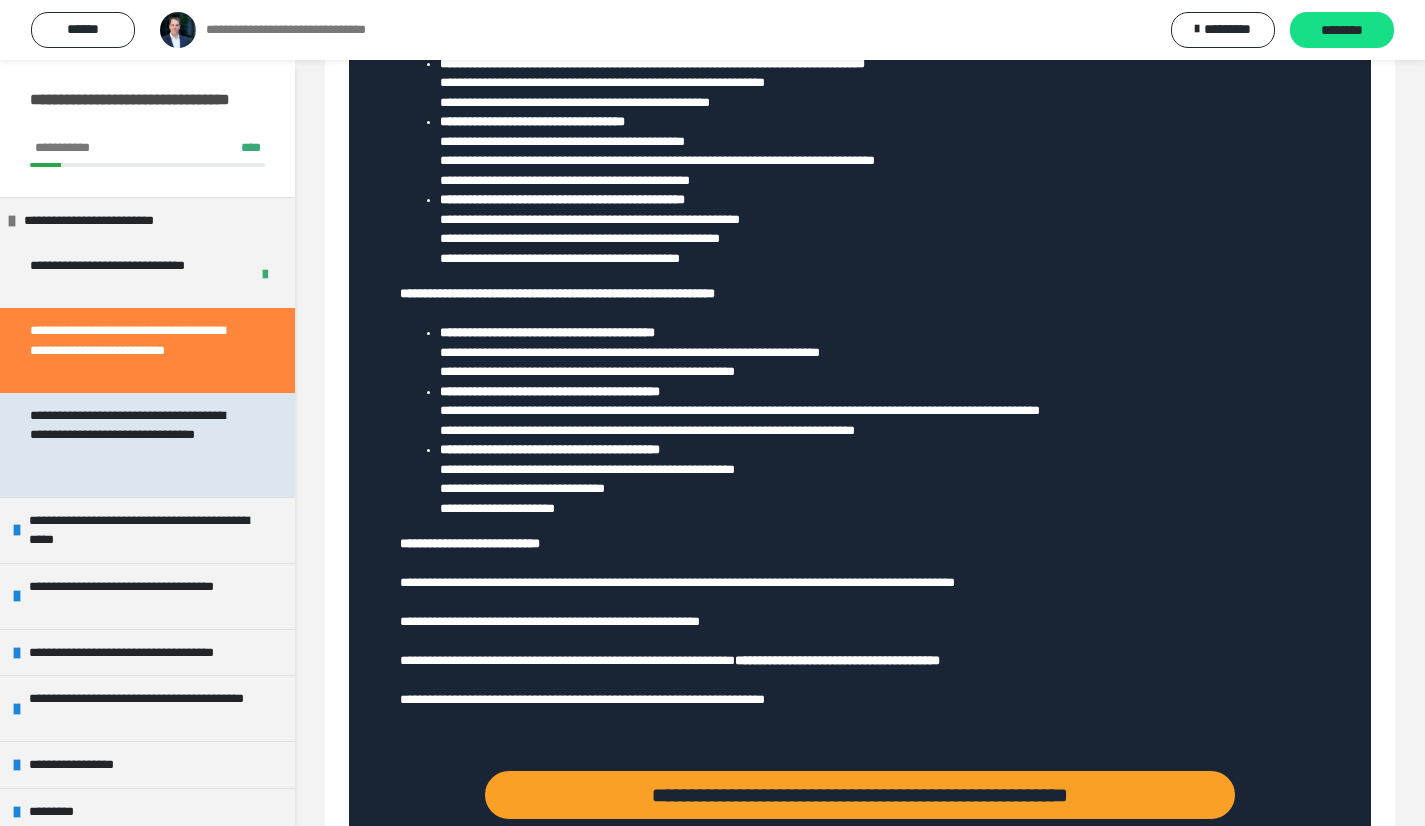 click on "**********" at bounding box center [132, 445] 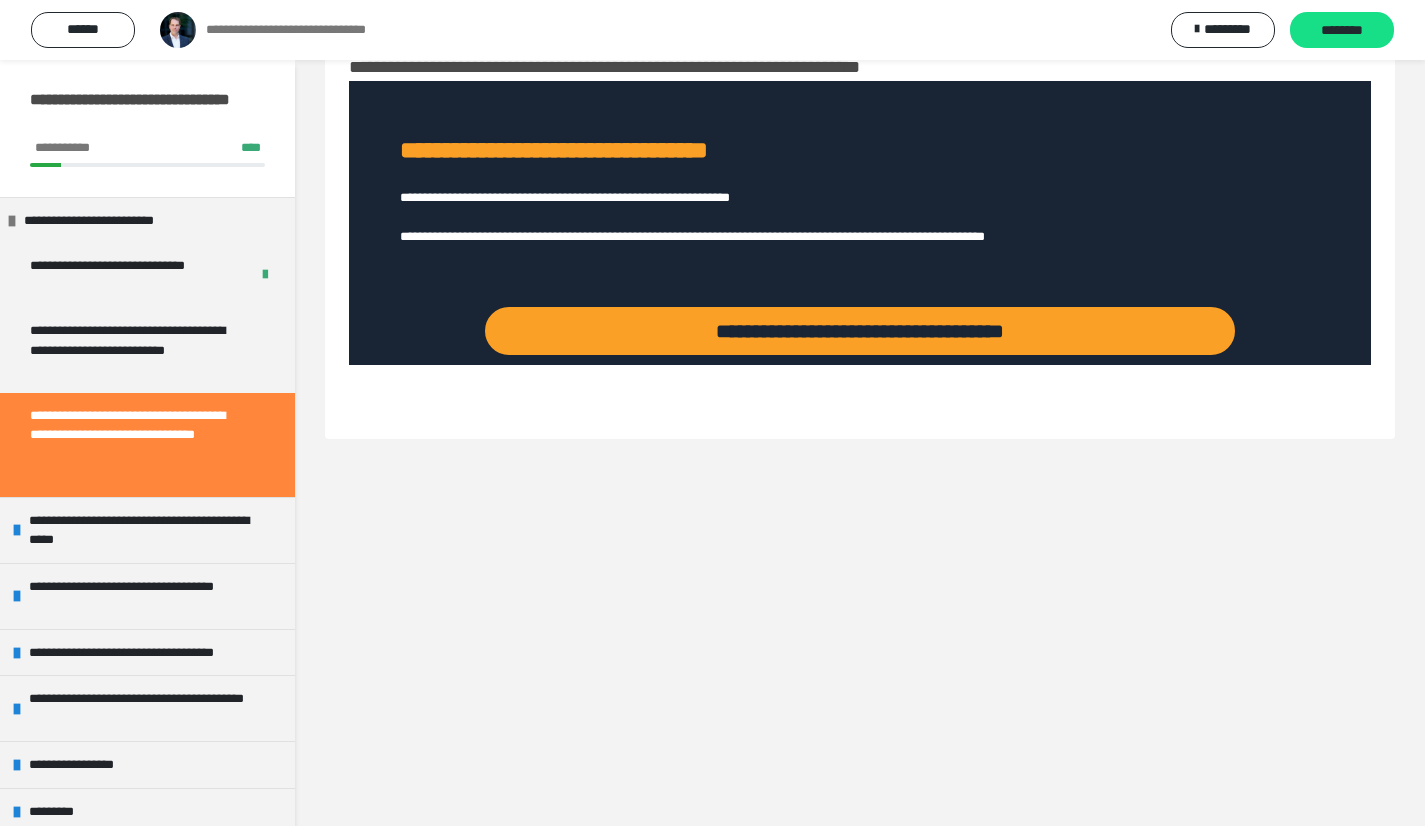 scroll, scrollTop: 60, scrollLeft: 0, axis: vertical 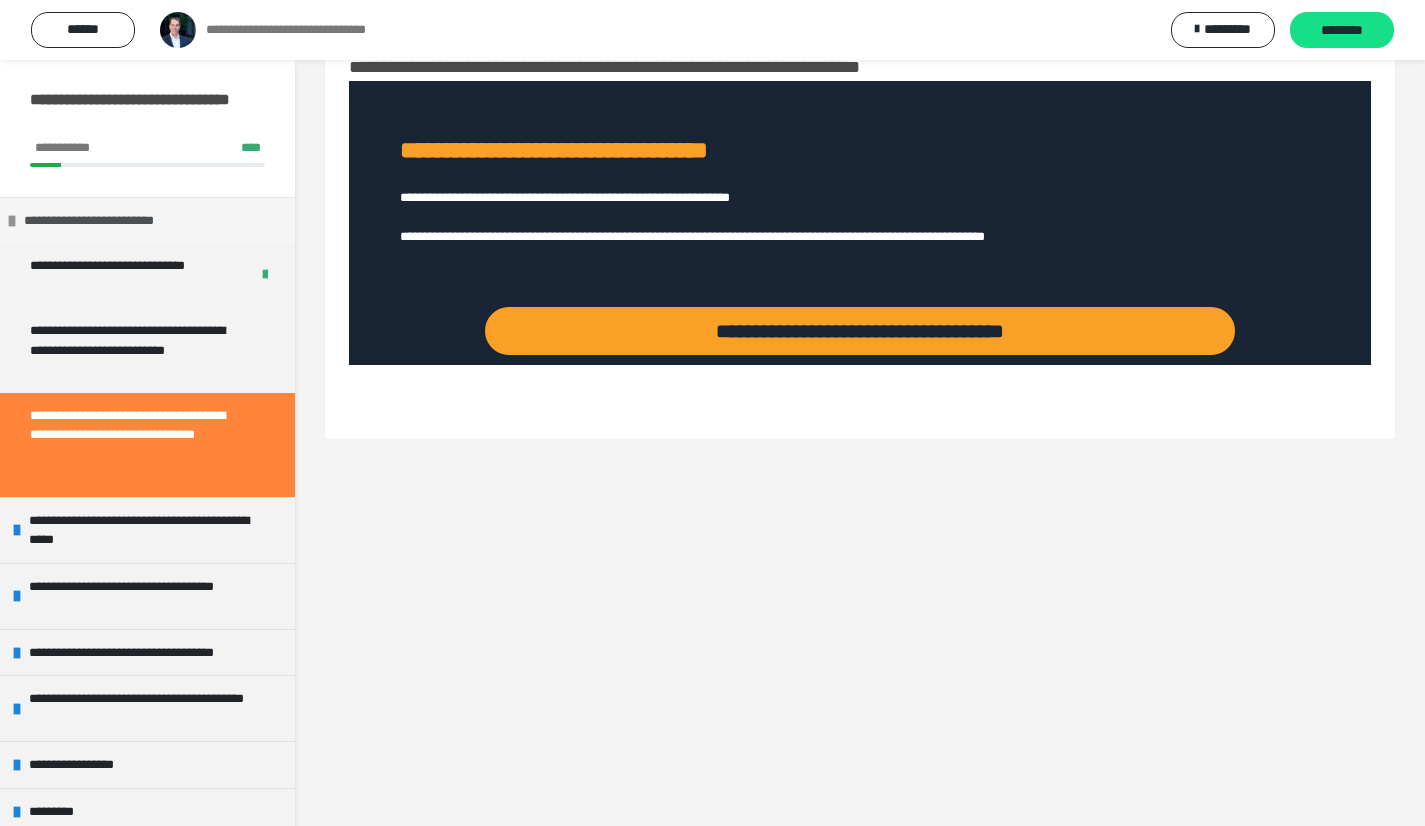 click at bounding box center (12, 221) 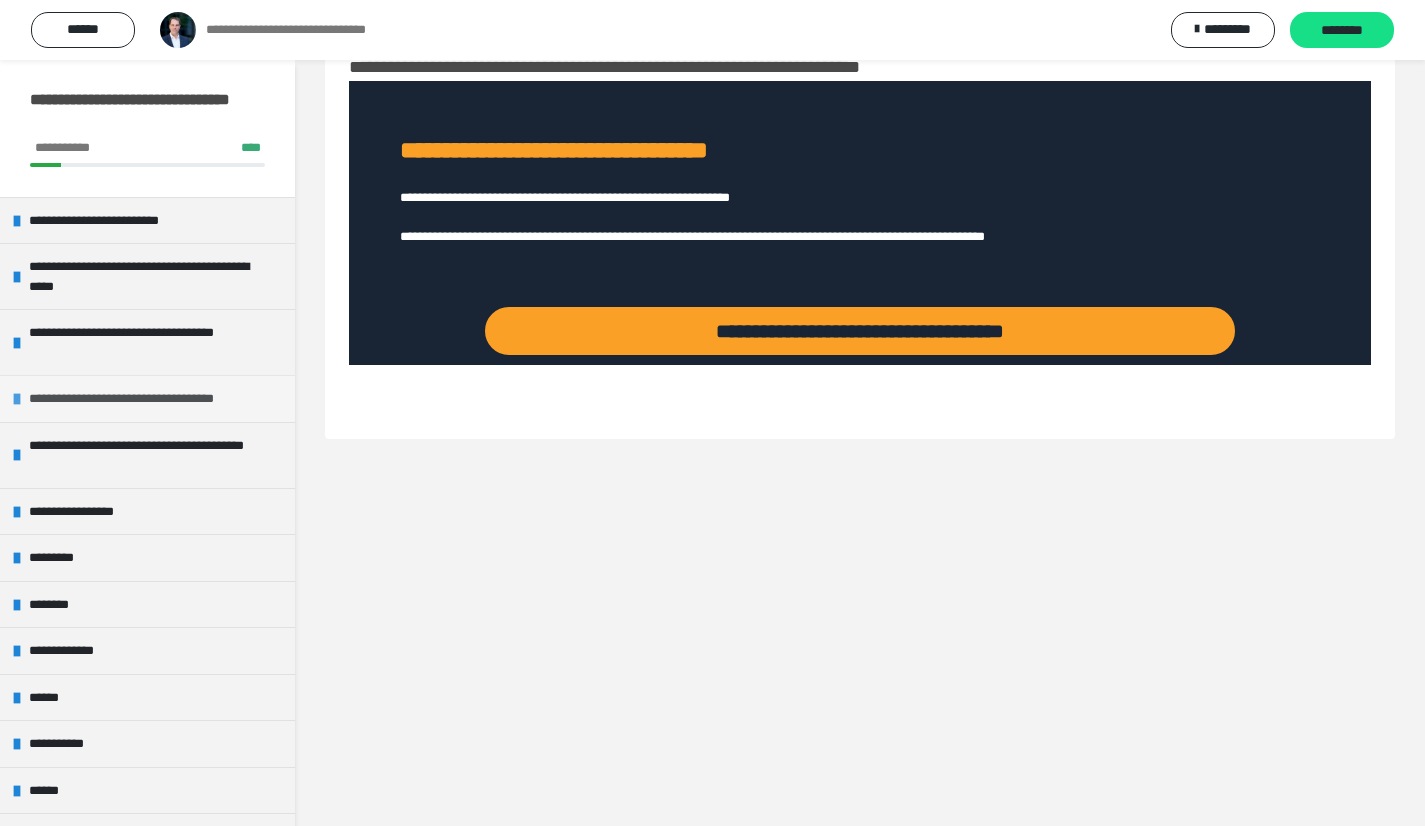 click on "**********" at bounding box center [146, 399] 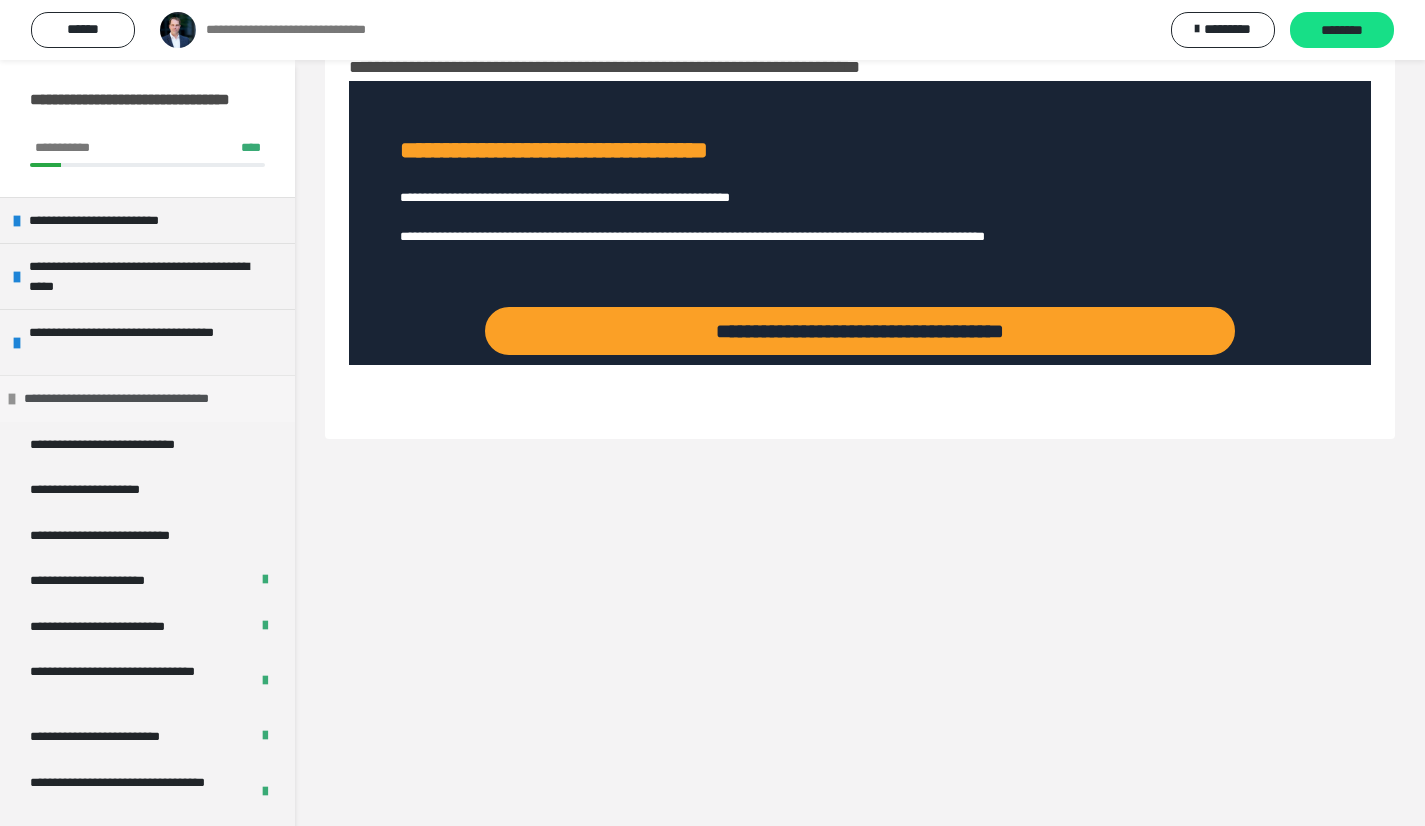 click on "**********" at bounding box center (141, 399) 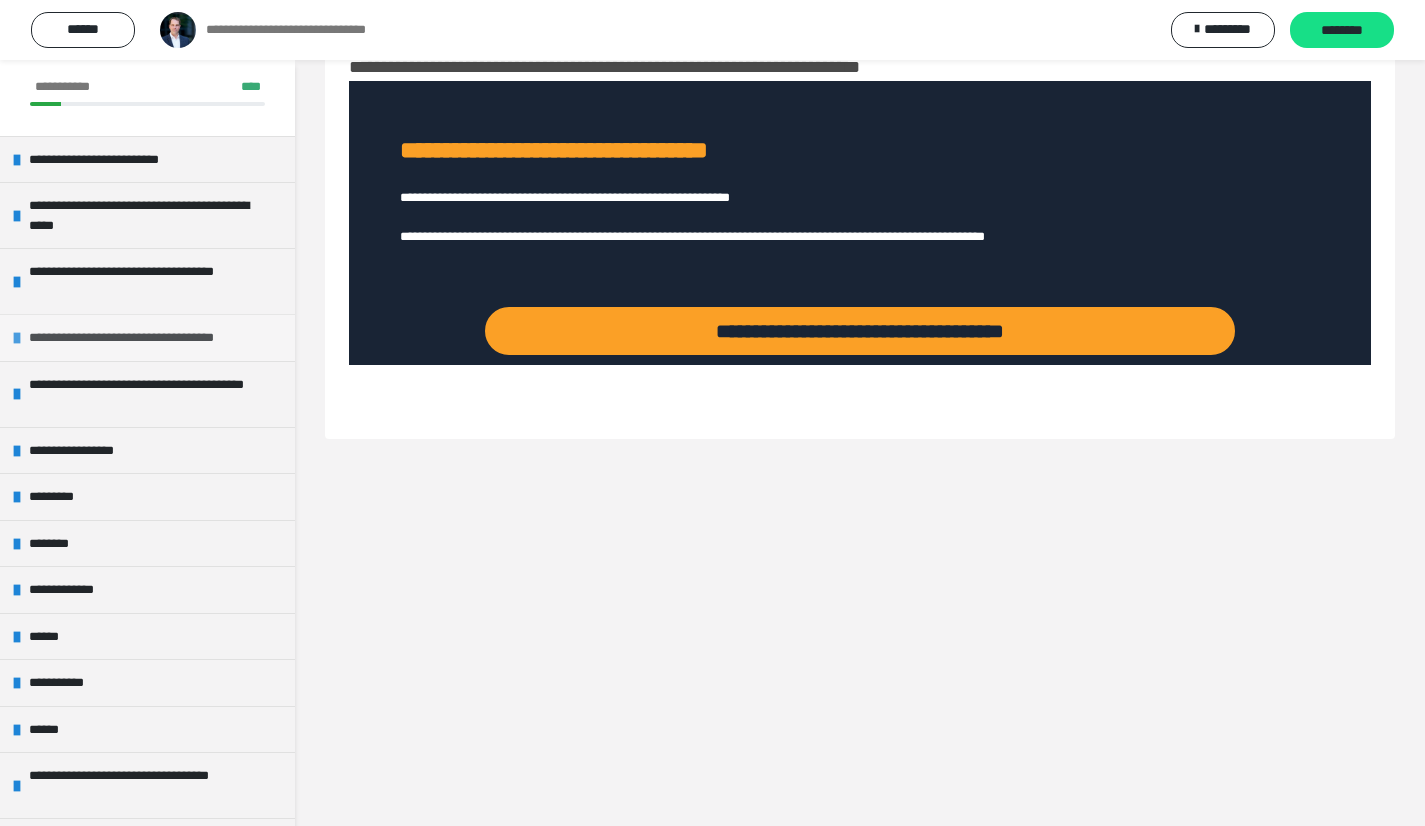 scroll, scrollTop: 100, scrollLeft: 0, axis: vertical 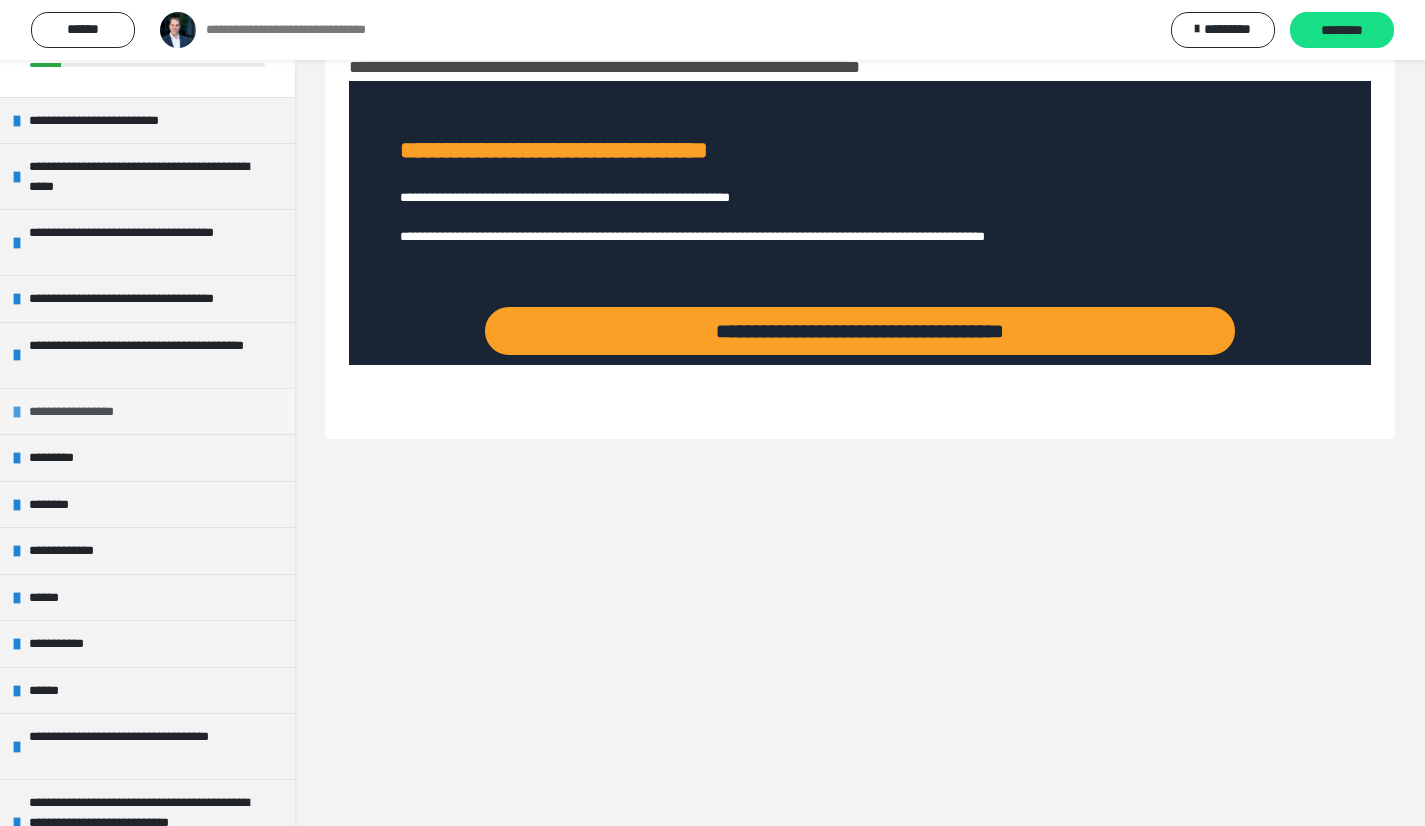 click on "**********" at bounding box center (83, 412) 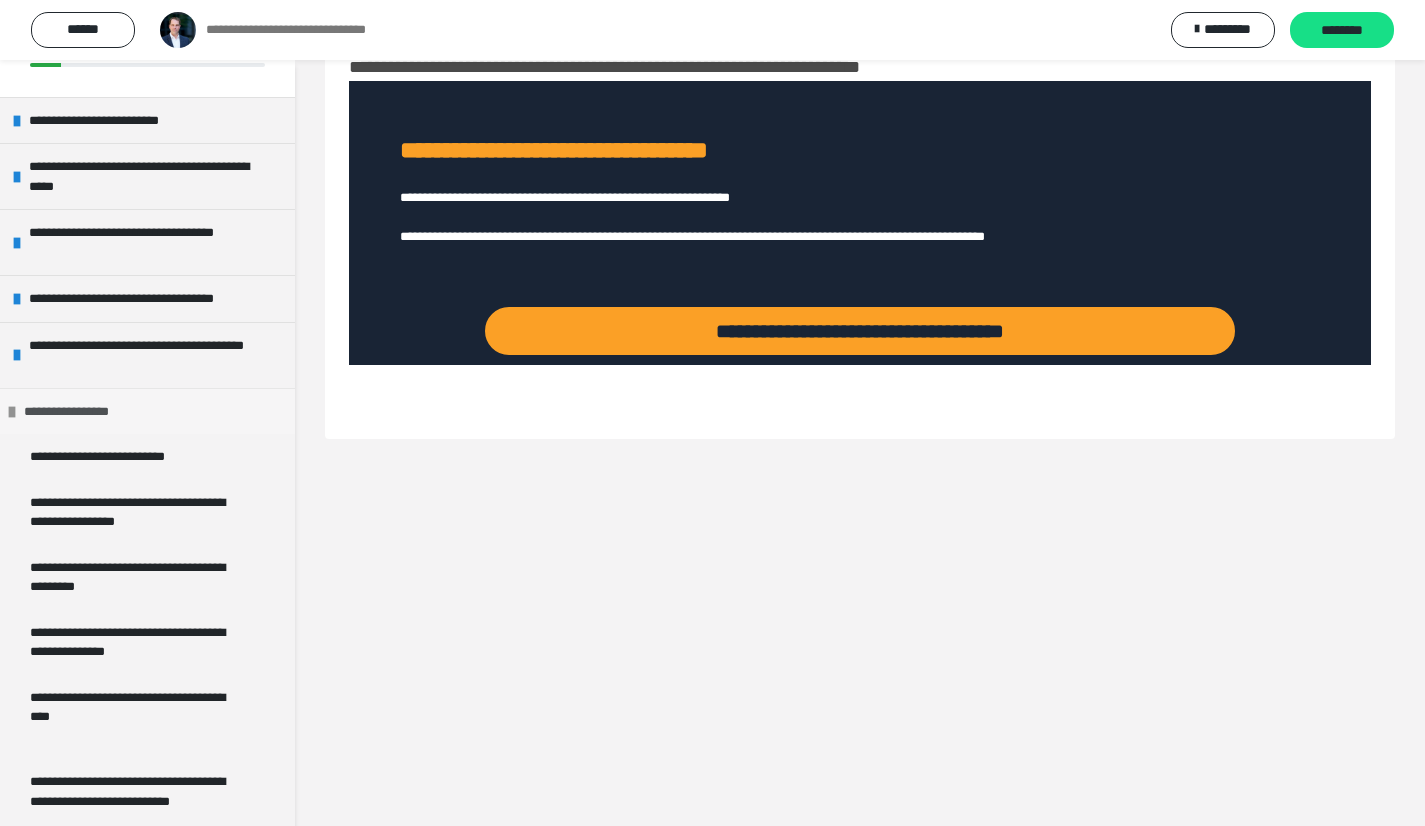 click on "**********" at bounding box center [78, 412] 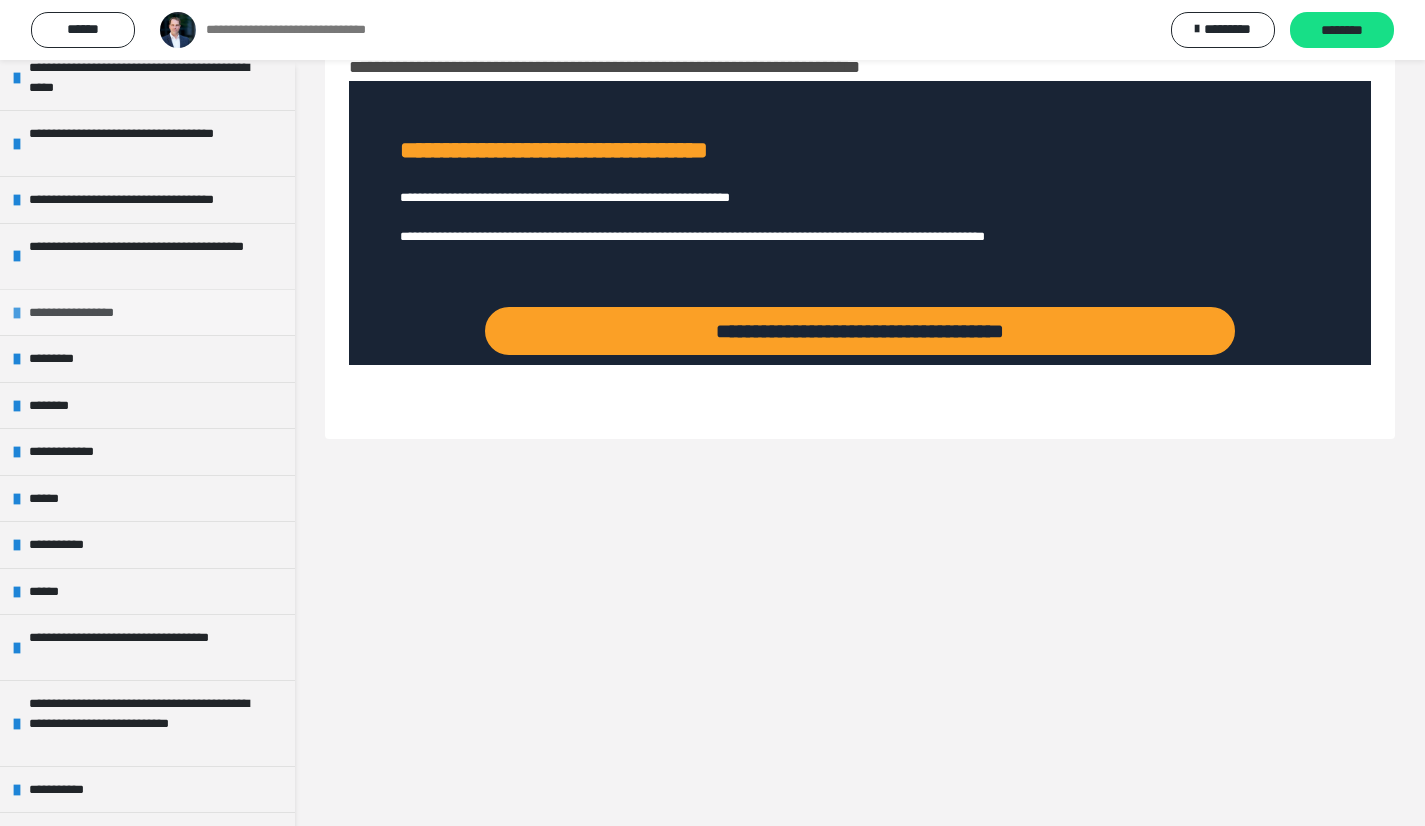 scroll, scrollTop: 200, scrollLeft: 0, axis: vertical 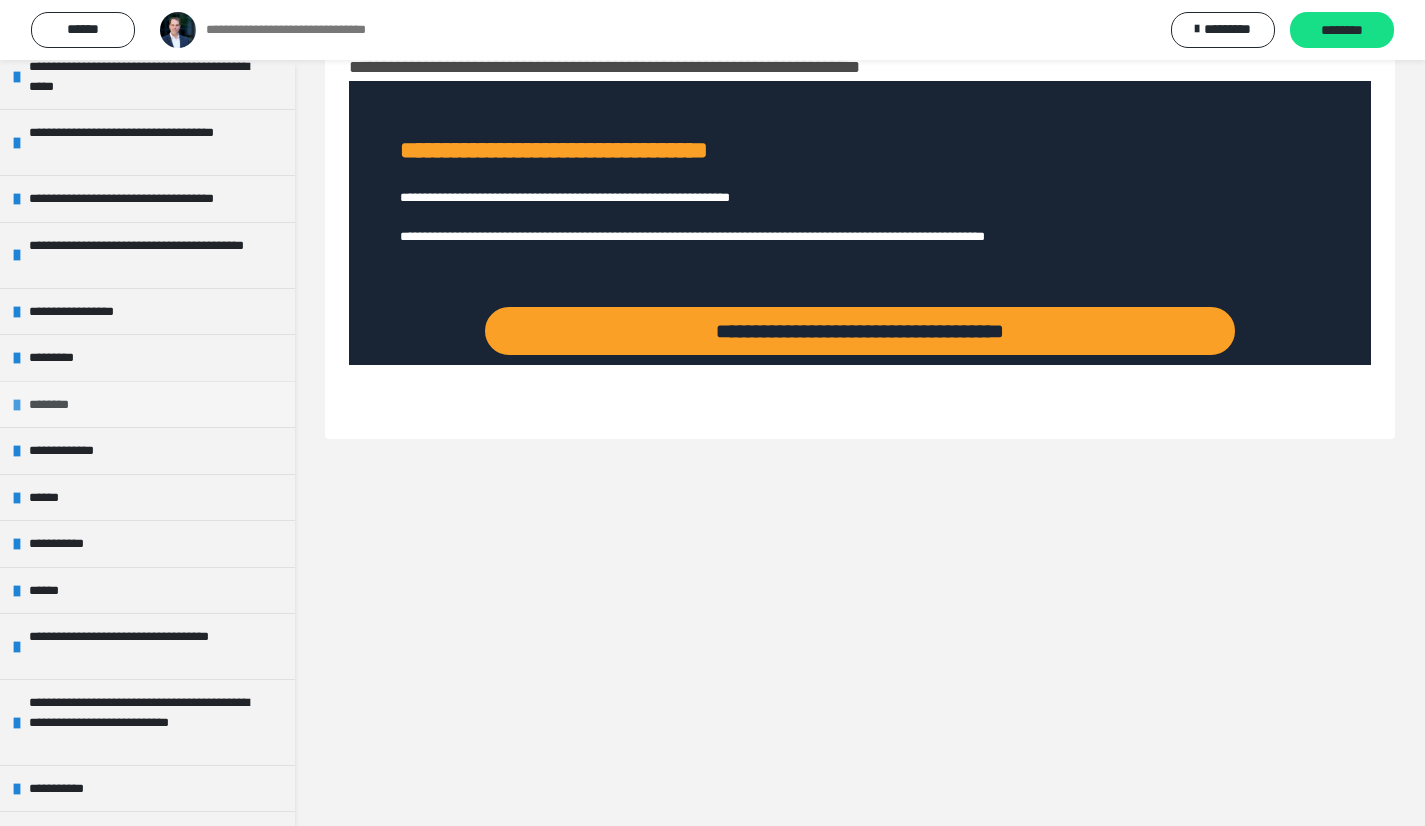 click on "********" at bounding box center (58, 405) 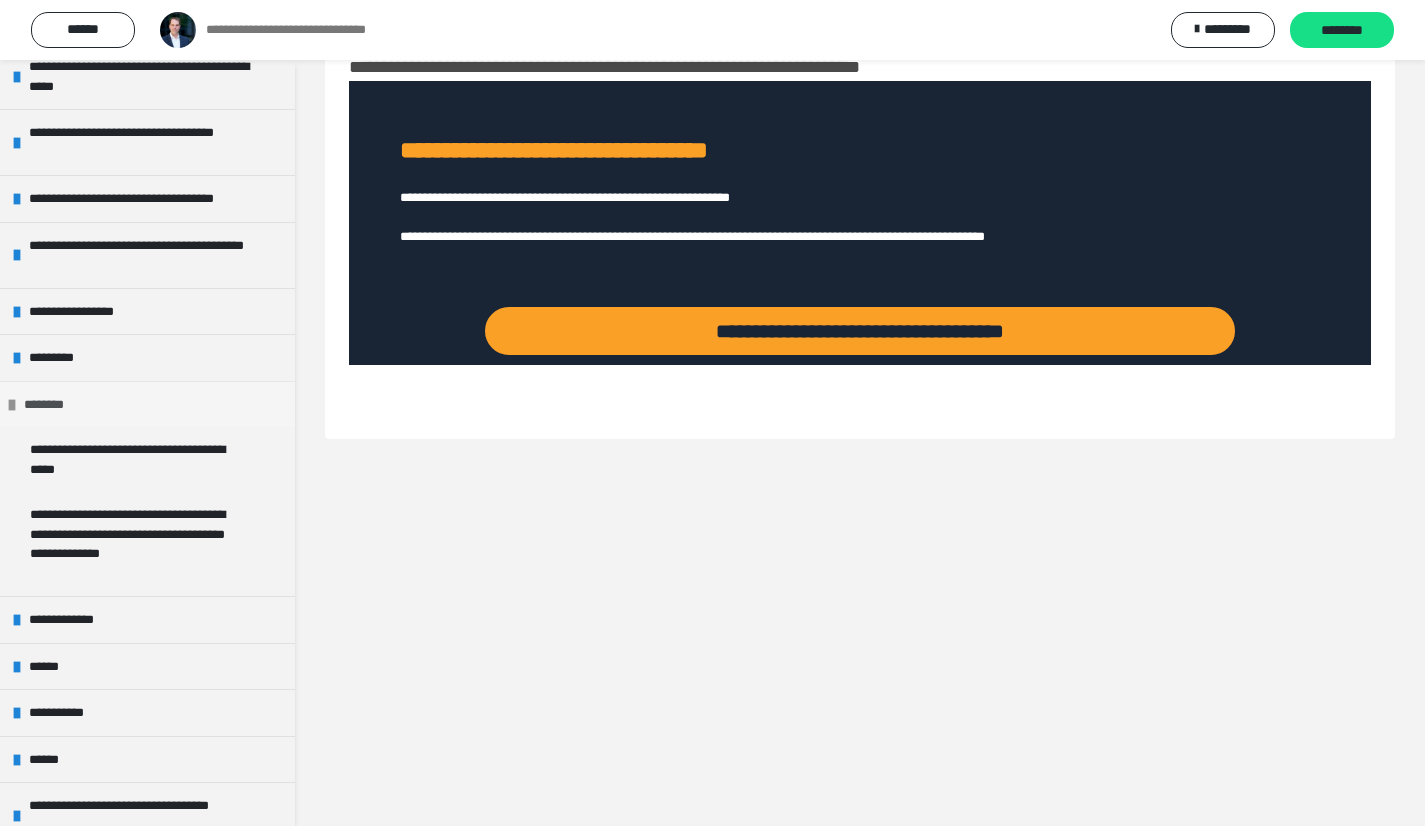 click on "********" at bounding box center (53, 405) 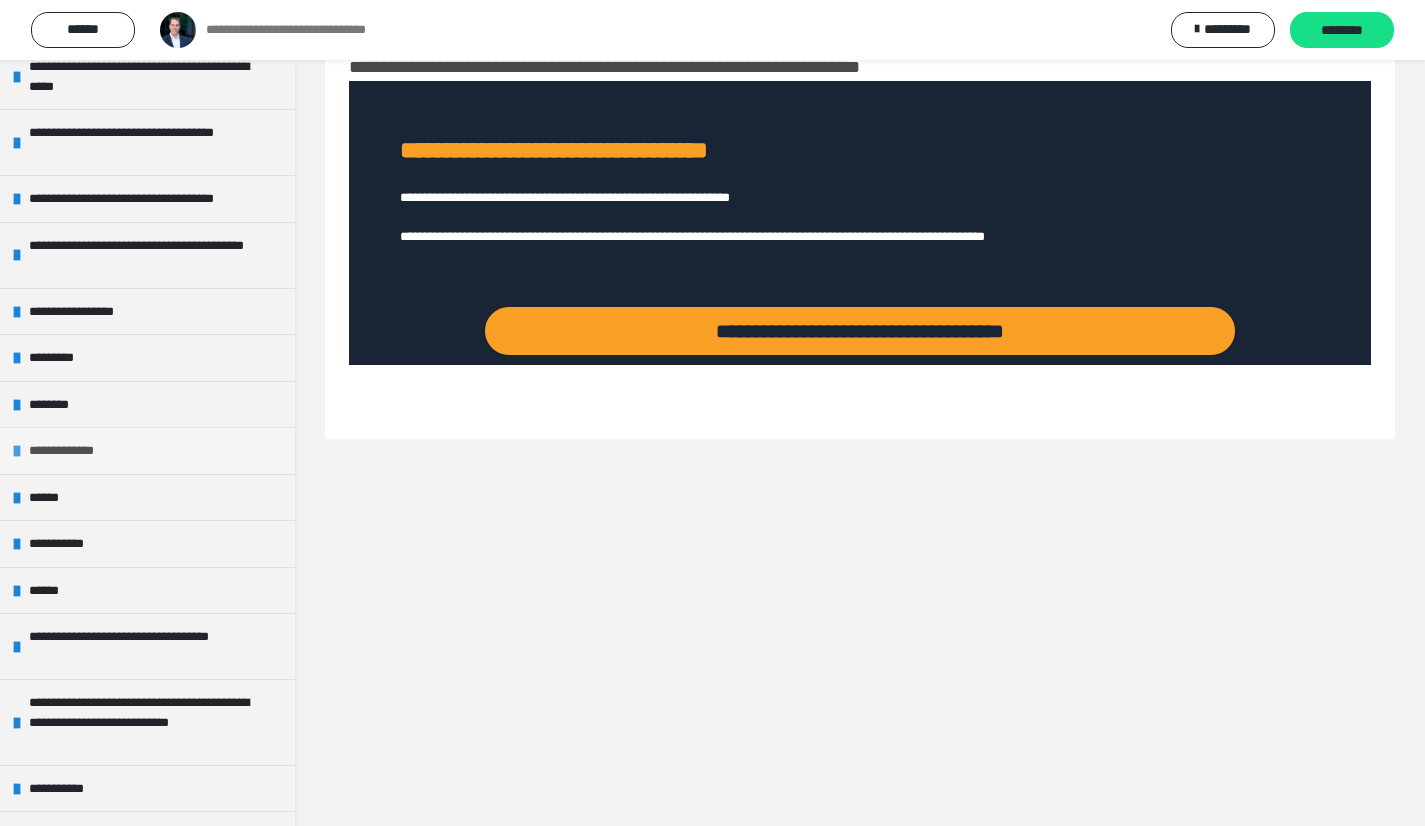 click on "**********" at bounding box center (74, 451) 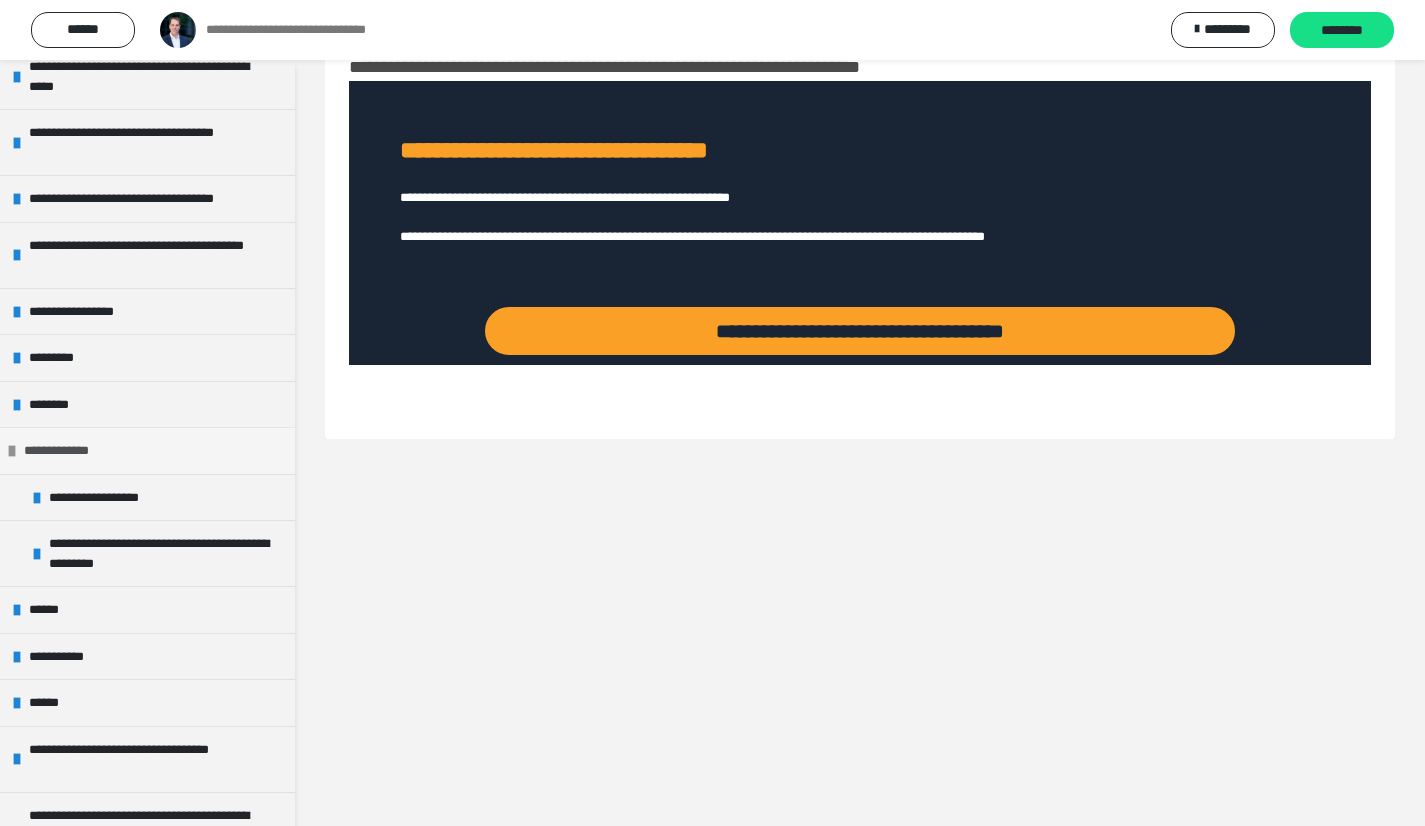 click on "**********" at bounding box center [69, 451] 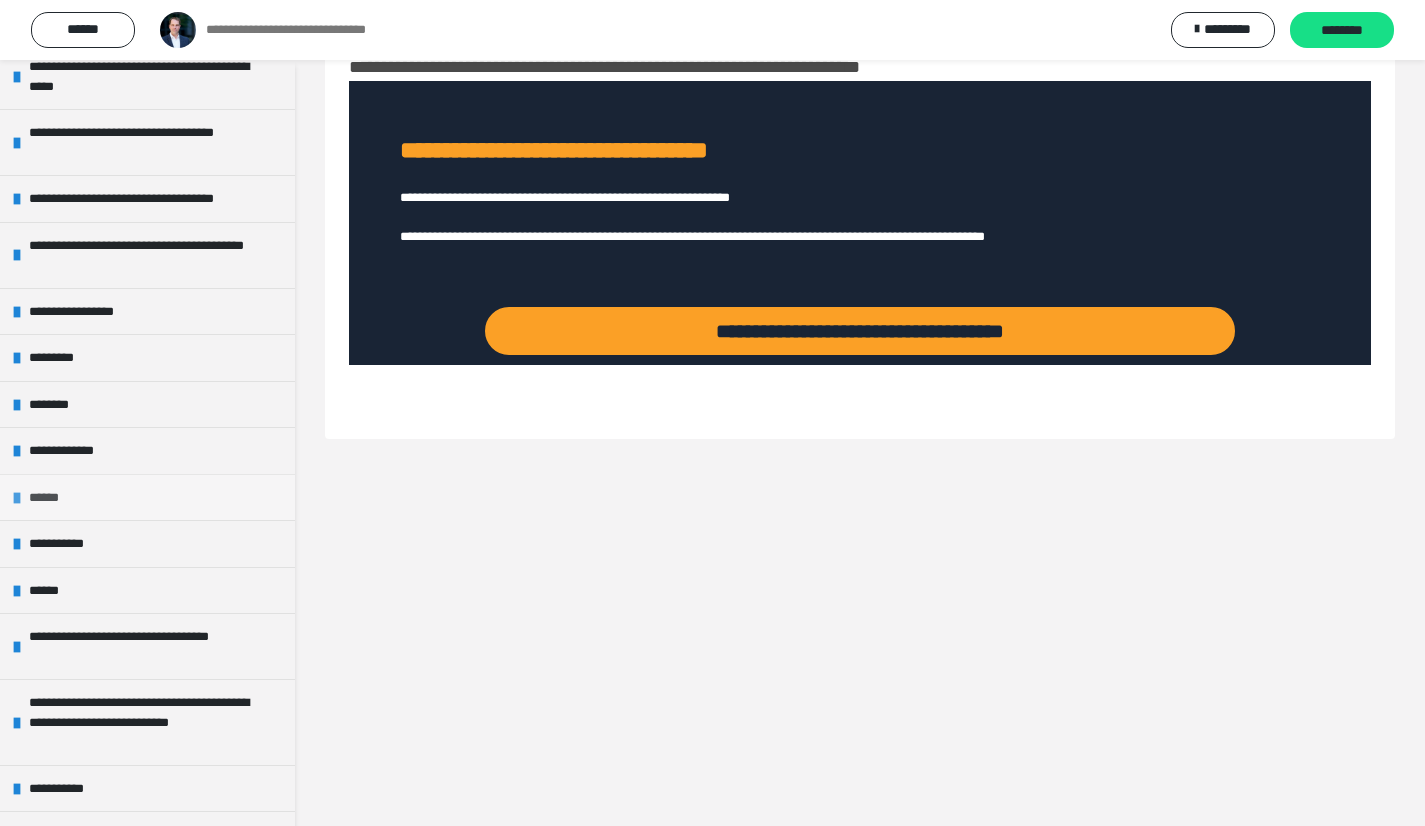 click on "******" at bounding box center (52, 498) 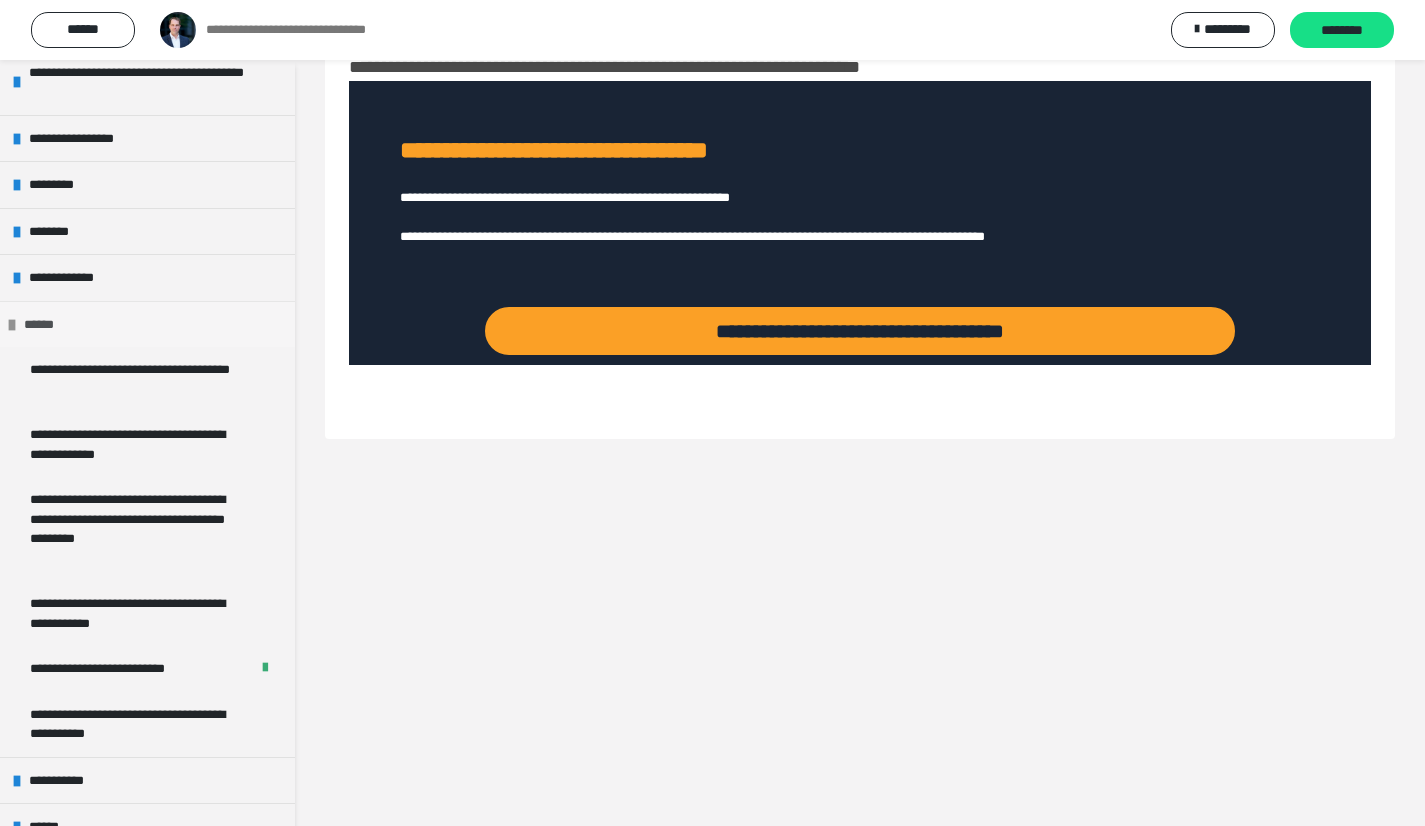 scroll, scrollTop: 400, scrollLeft: 0, axis: vertical 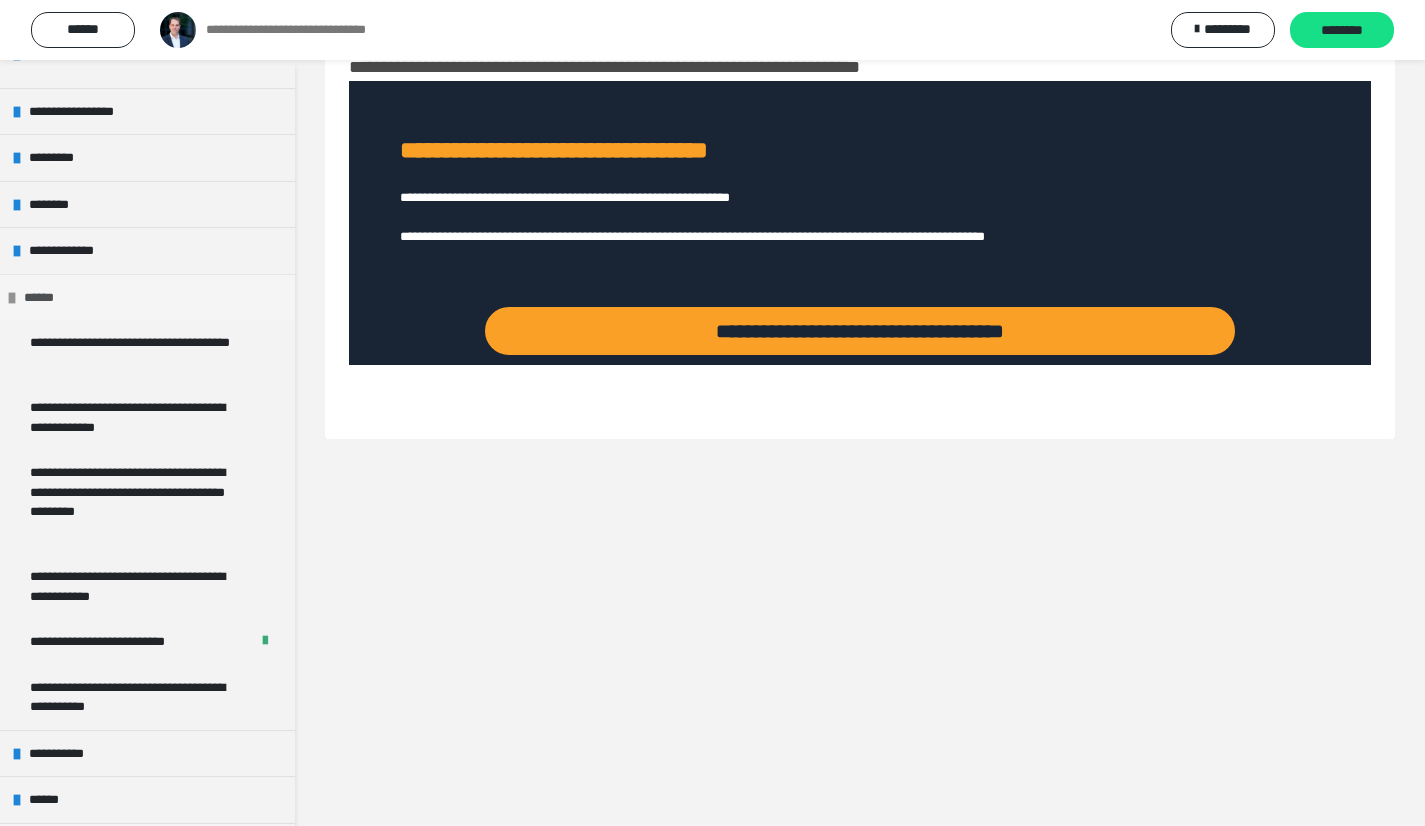 click on "******" at bounding box center [47, 298] 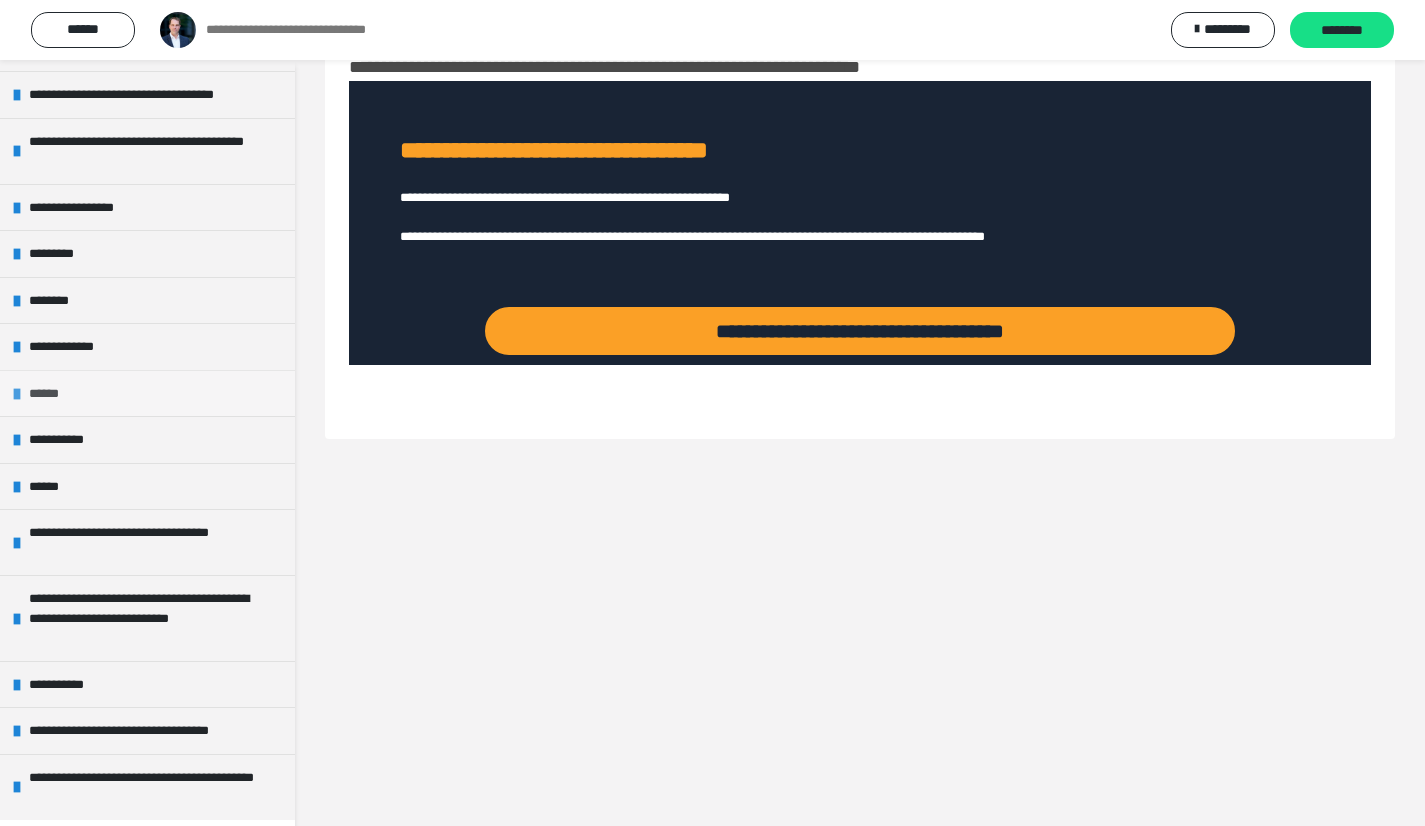 scroll, scrollTop: 303, scrollLeft: 0, axis: vertical 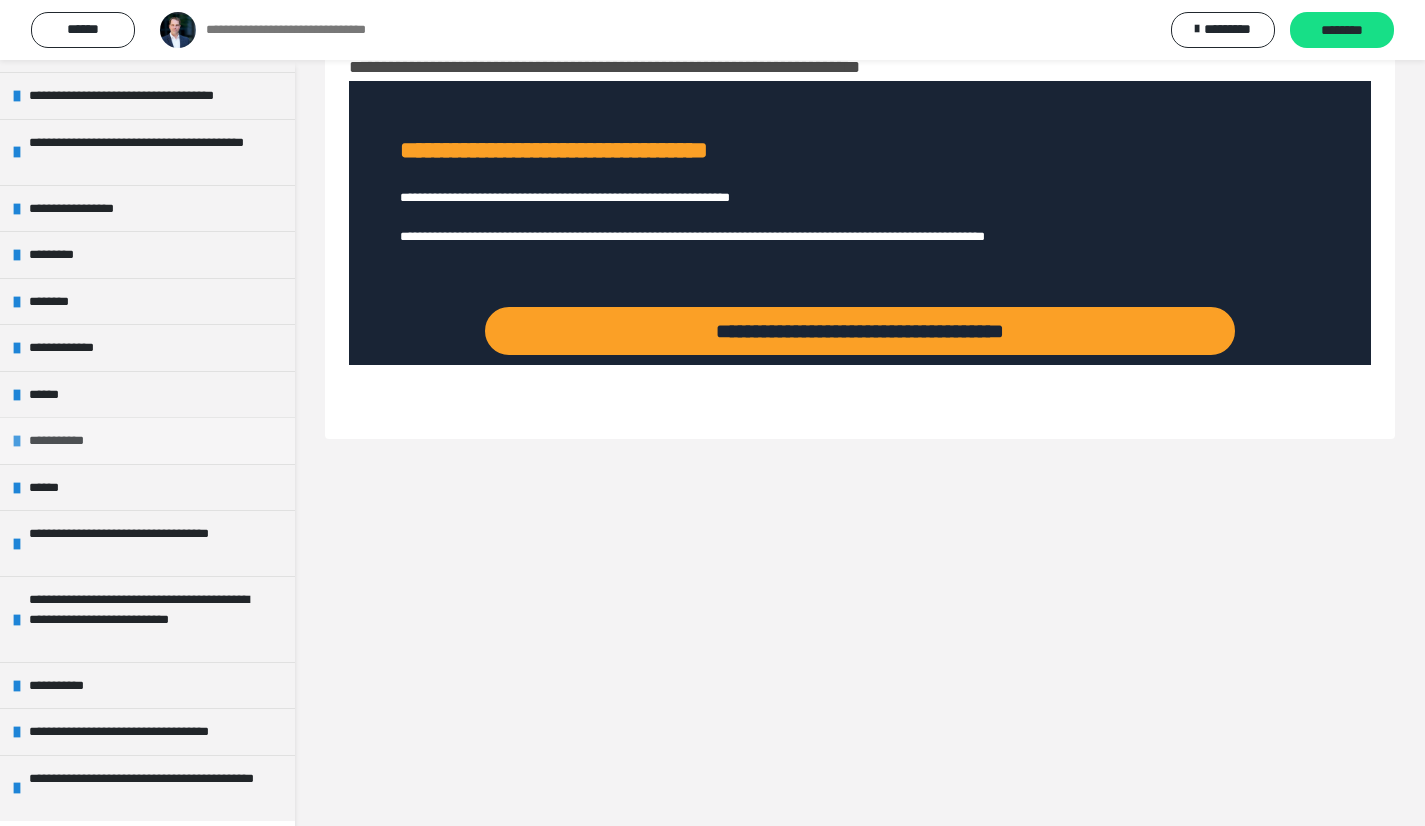 click on "**********" at bounding box center (68, 441) 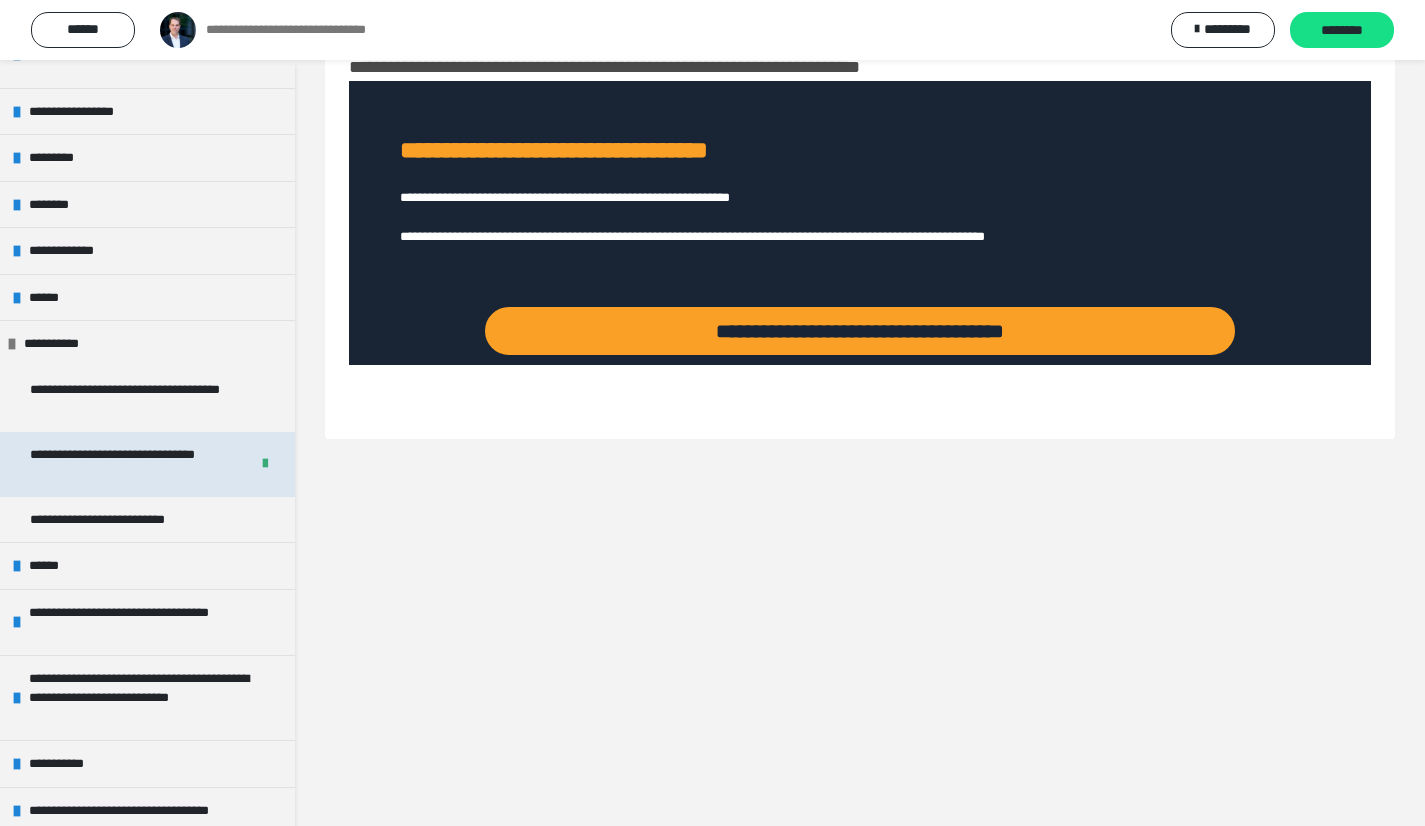 scroll, scrollTop: 478, scrollLeft: 0, axis: vertical 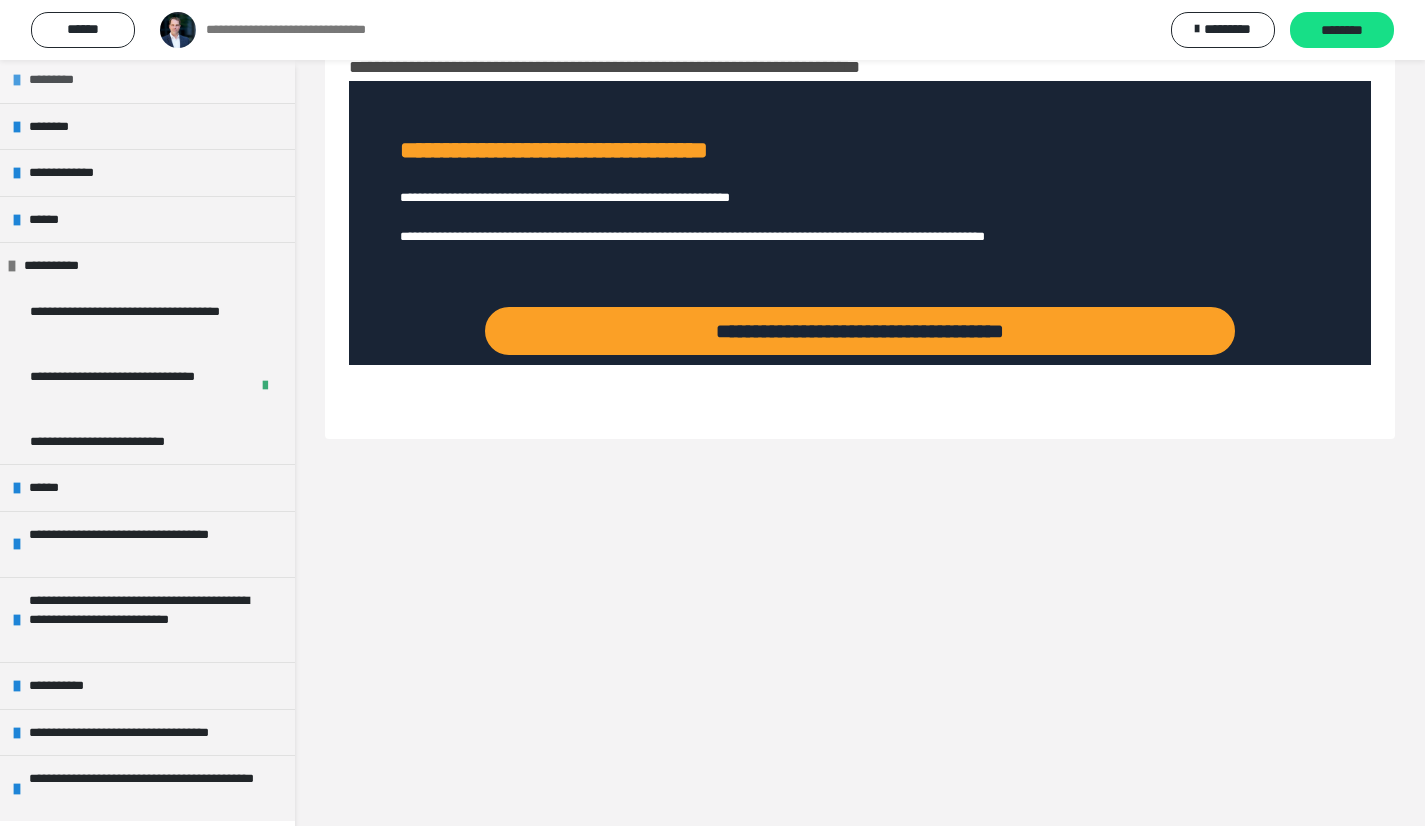 click on "**********" at bounding box center [63, 266] 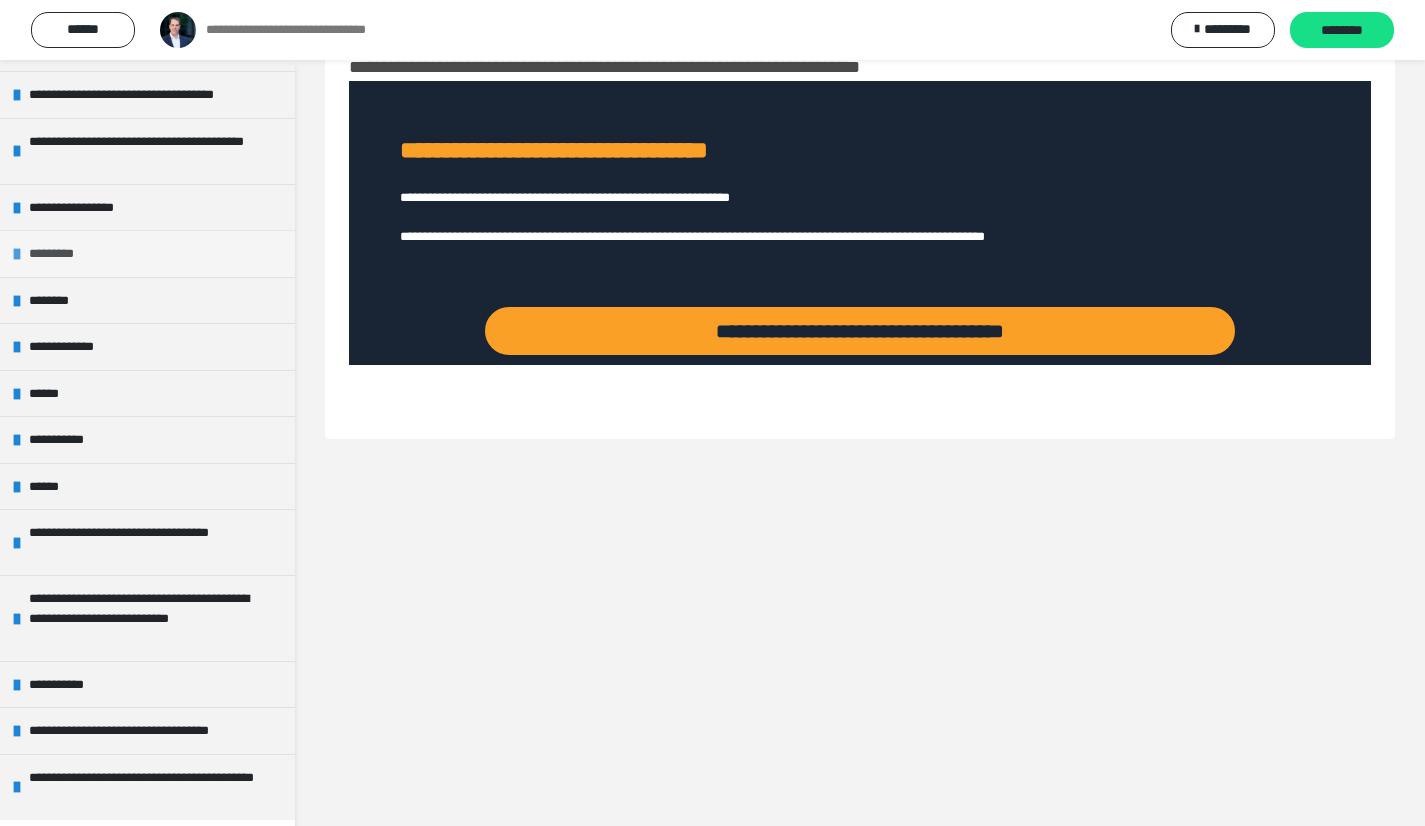 scroll, scrollTop: 303, scrollLeft: 0, axis: vertical 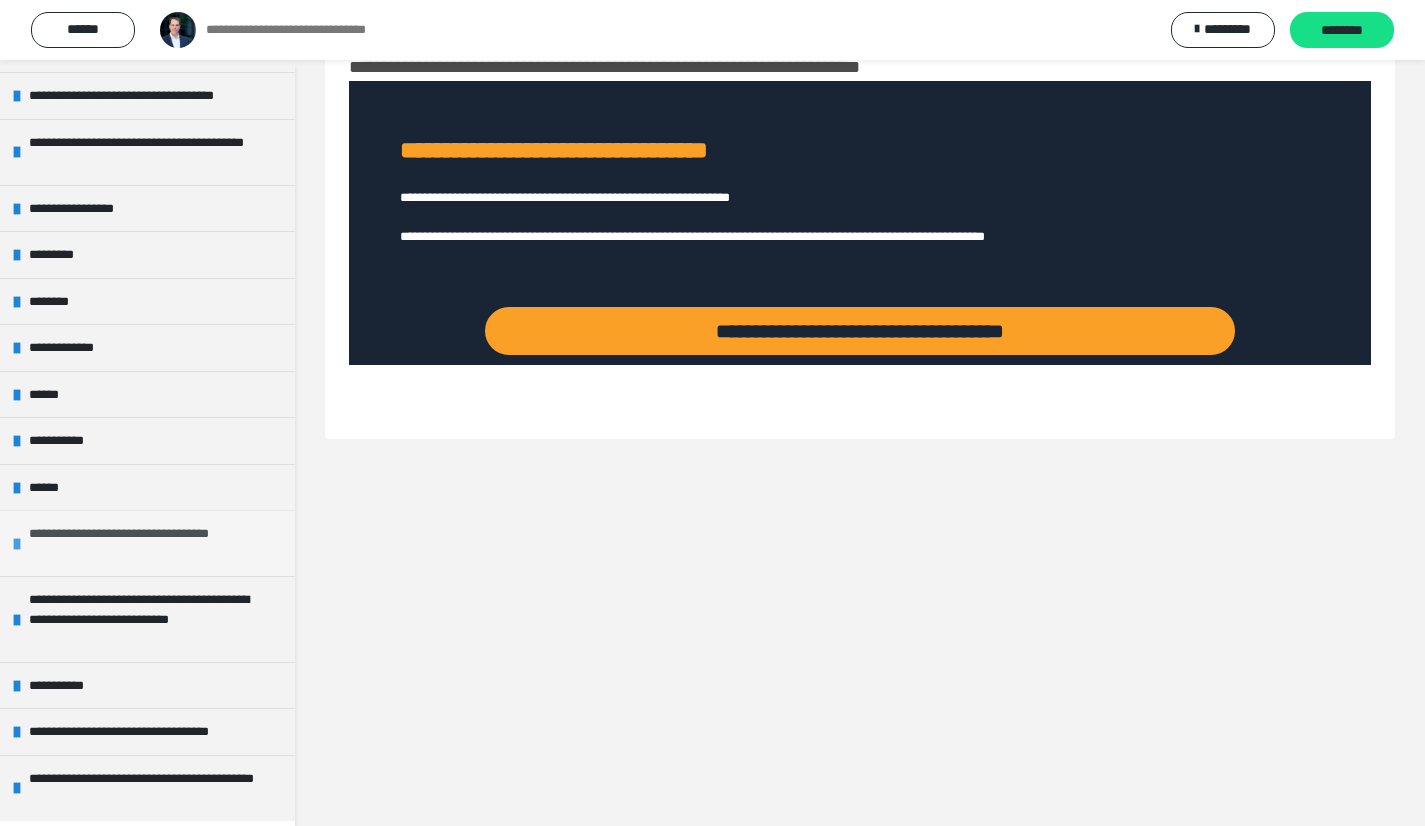 click on "**********" at bounding box center [149, 543] 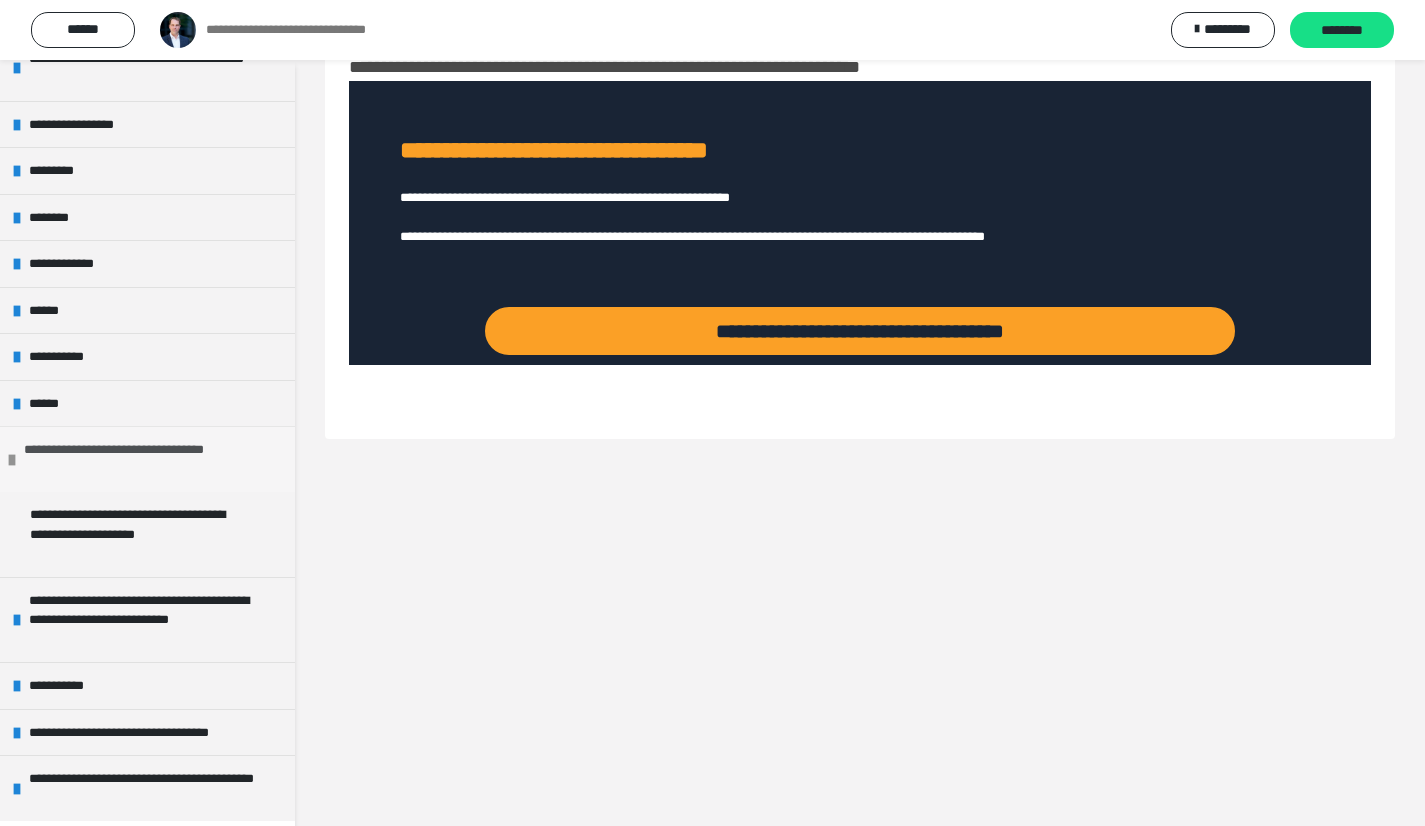 click on "**********" at bounding box center [132, 534] 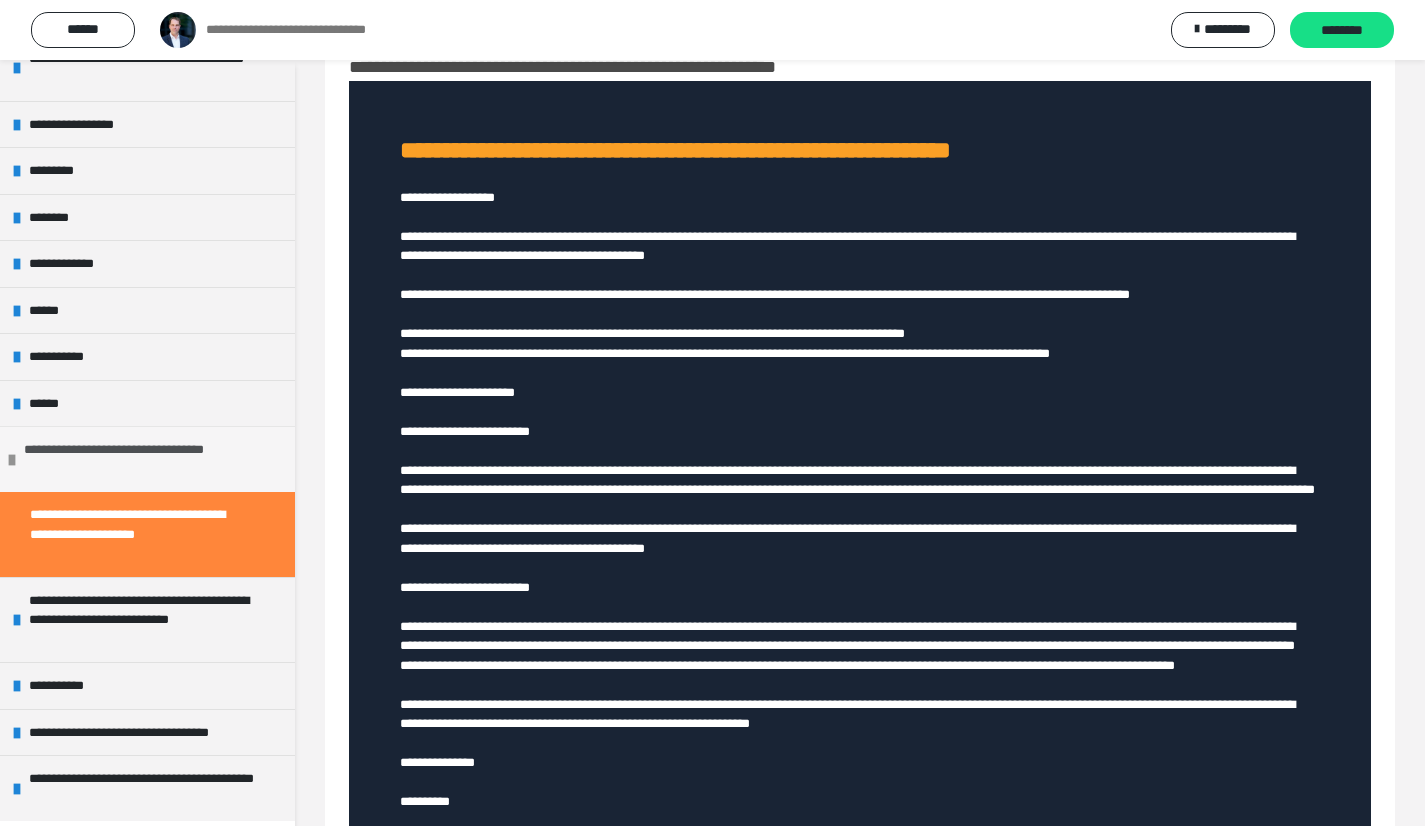 click on "**********" at bounding box center (147, 459) 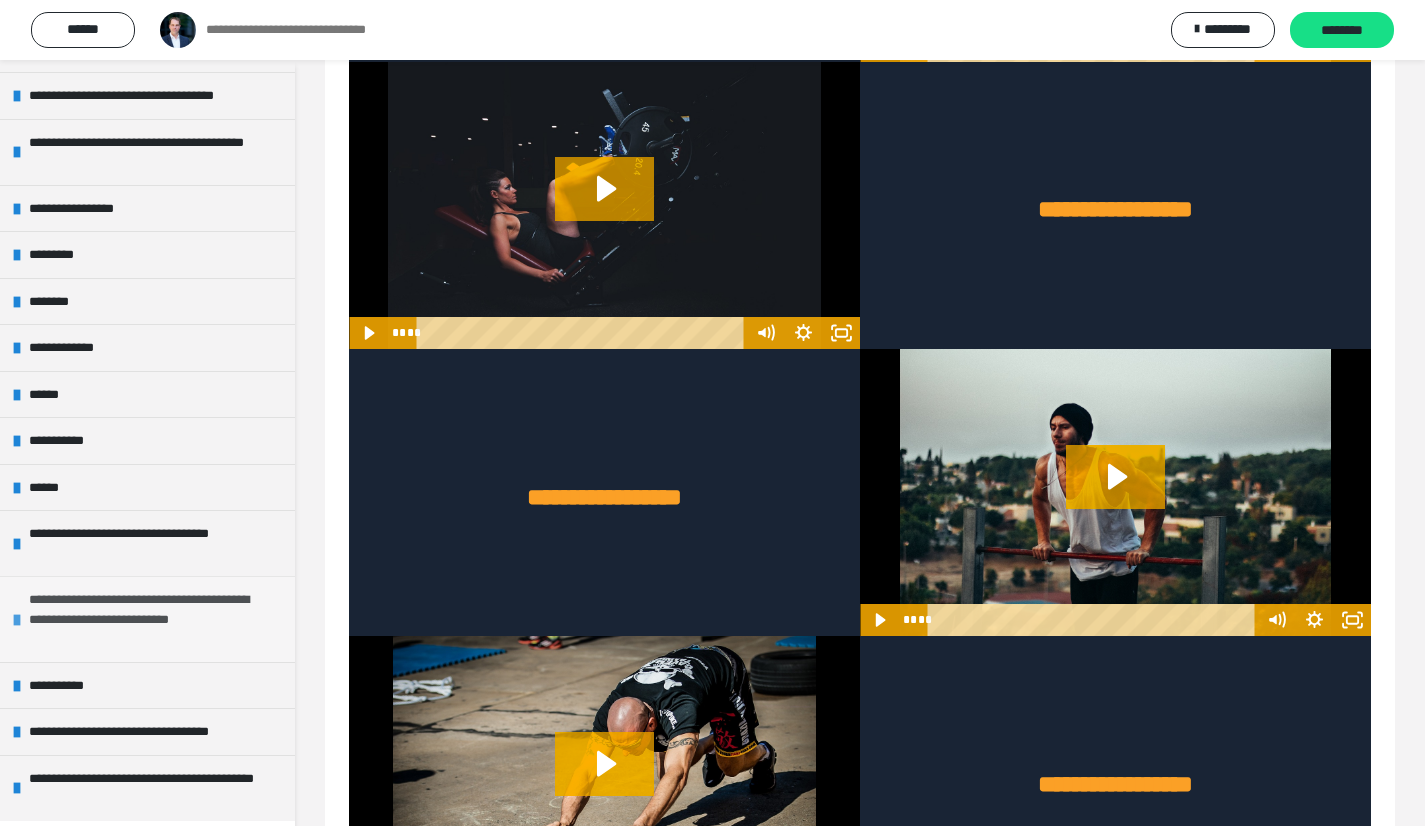 scroll, scrollTop: 1460, scrollLeft: 0, axis: vertical 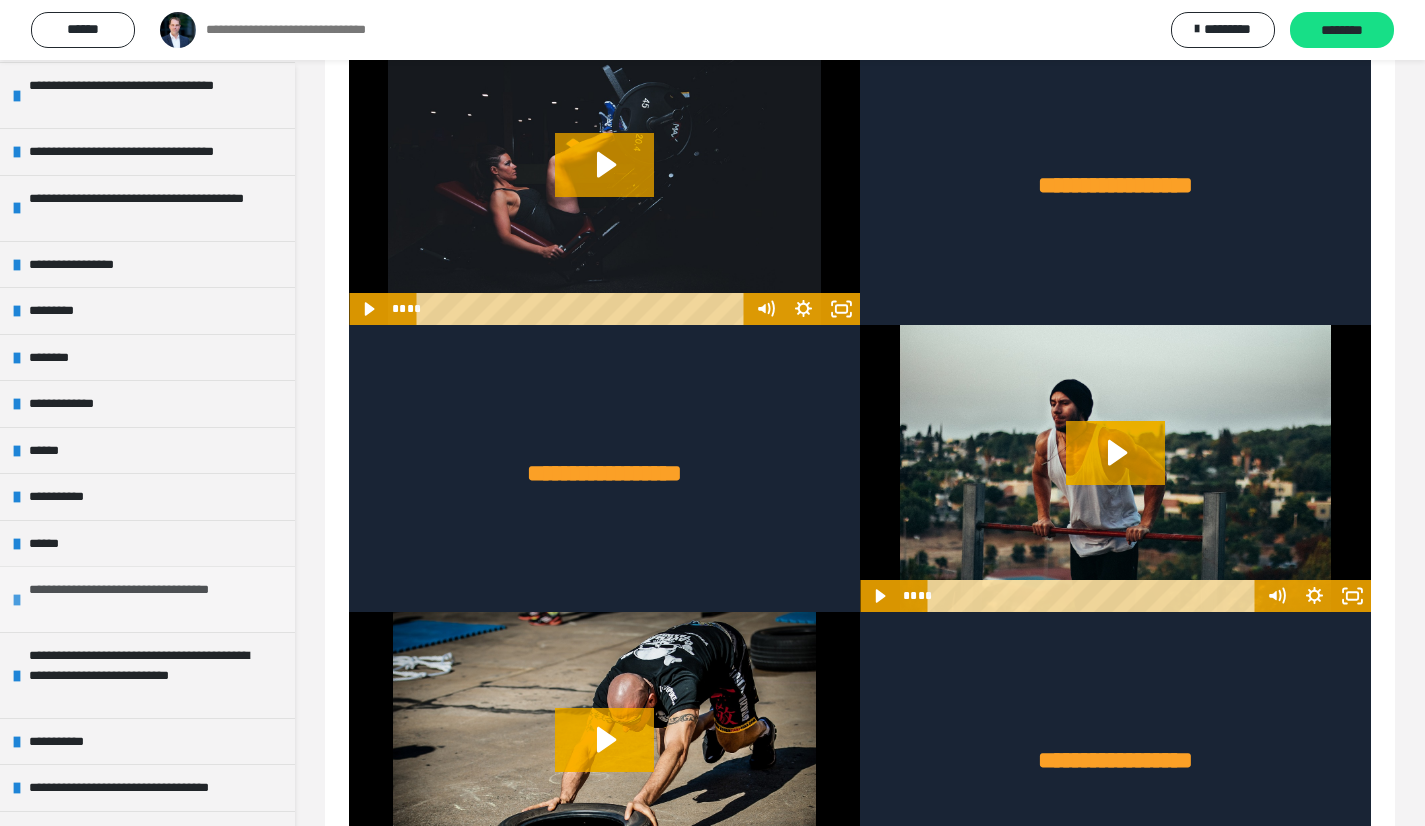 click on "**********" at bounding box center [149, 599] 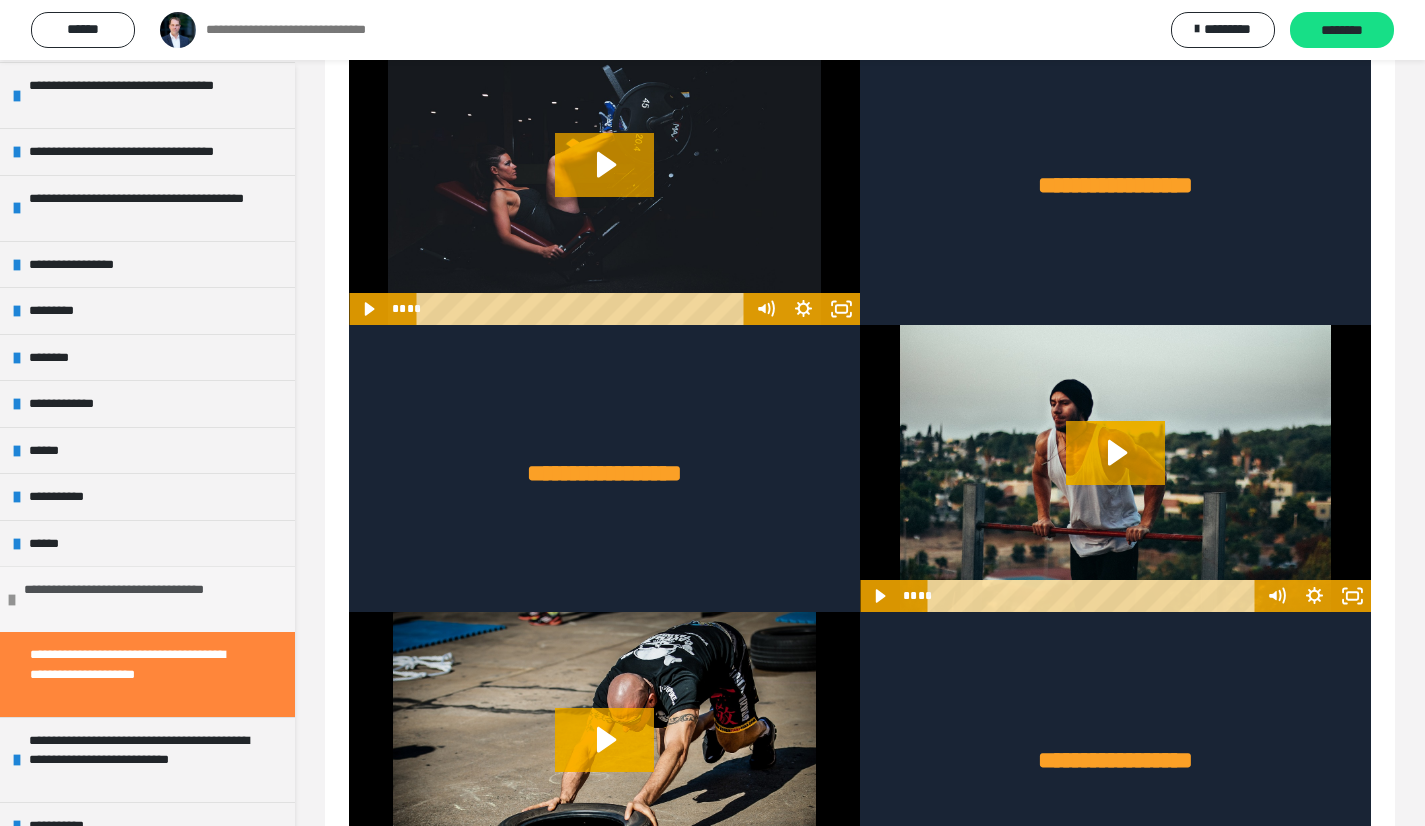click at bounding box center (12, 600) 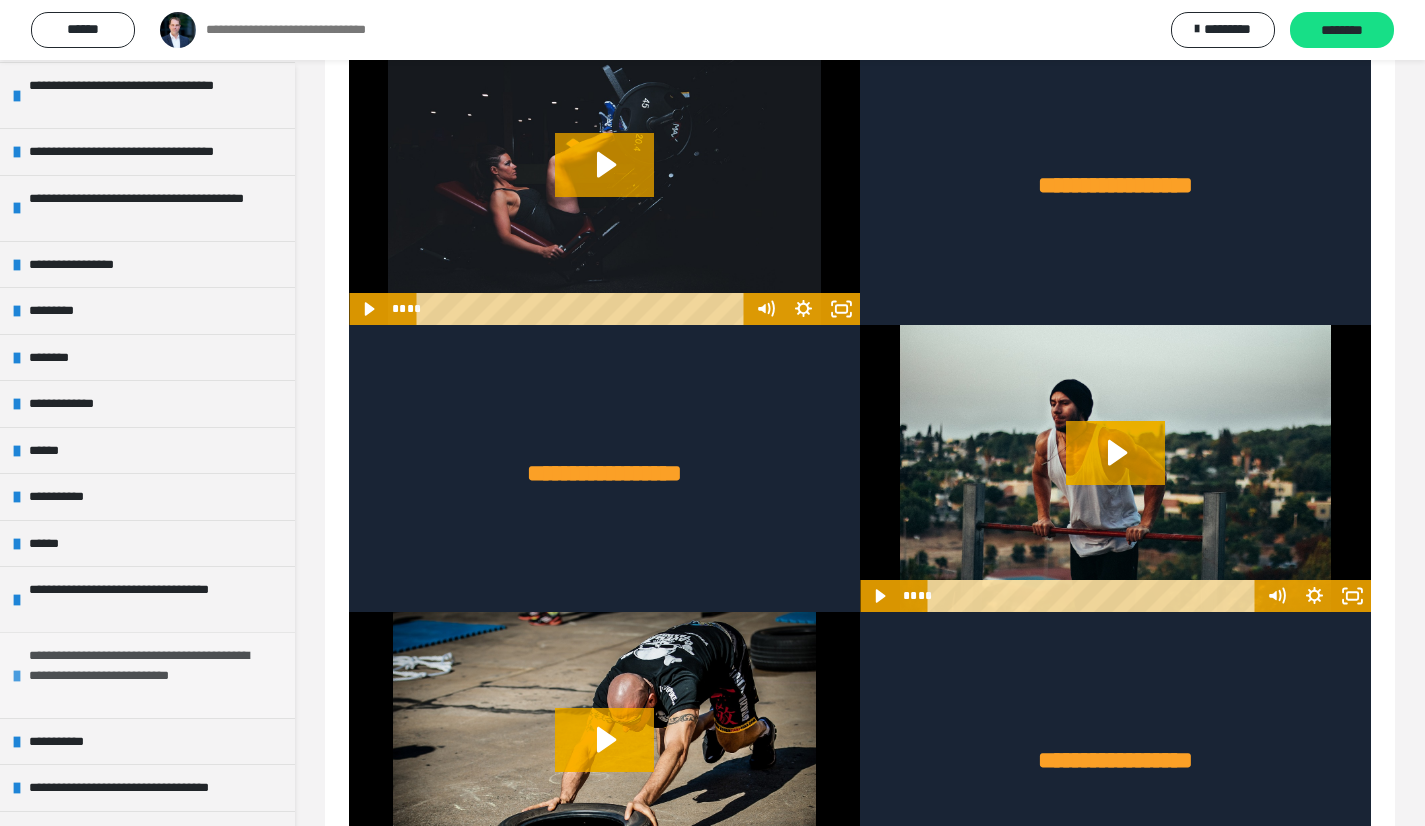 click at bounding box center [17, 676] 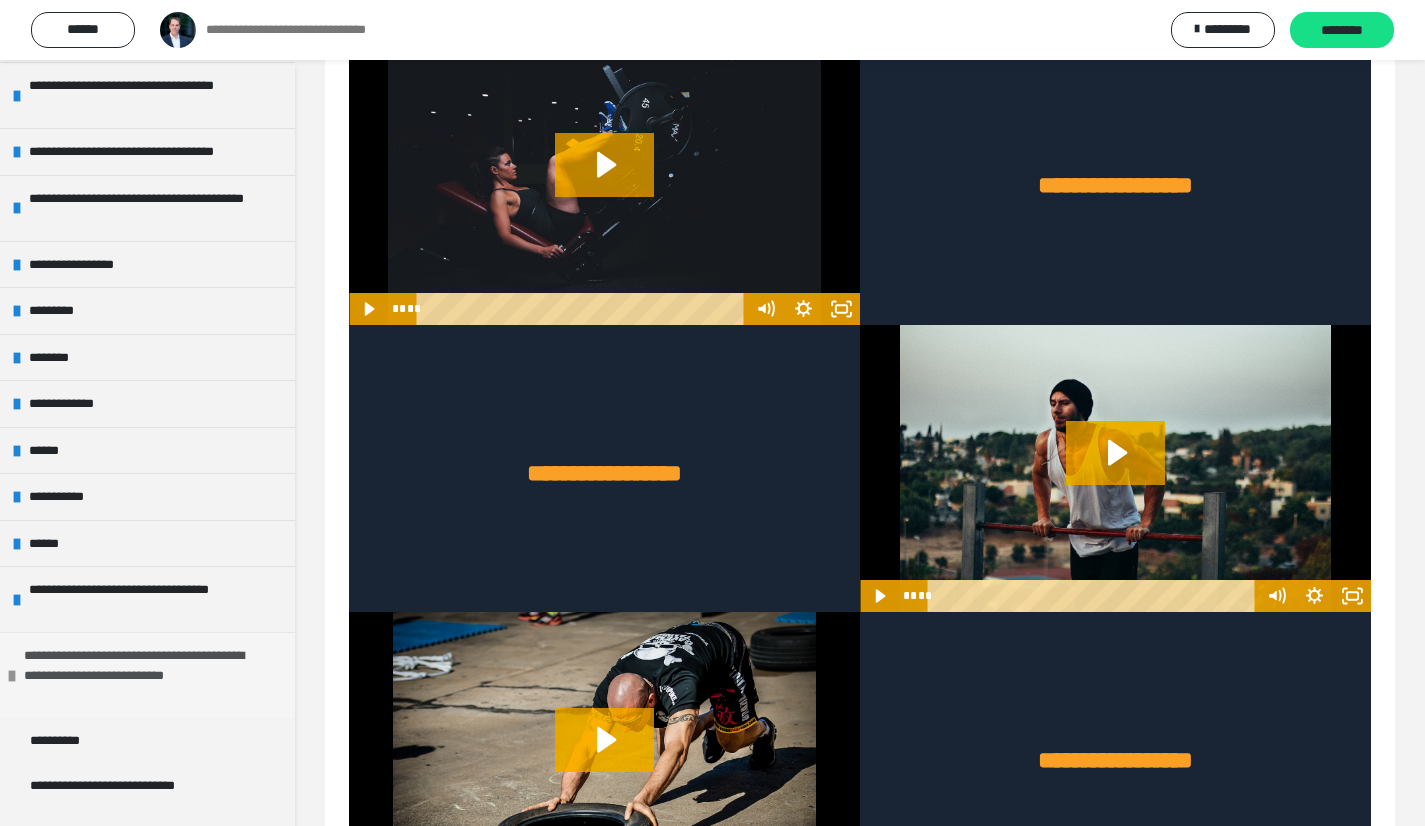 click at bounding box center (12, 676) 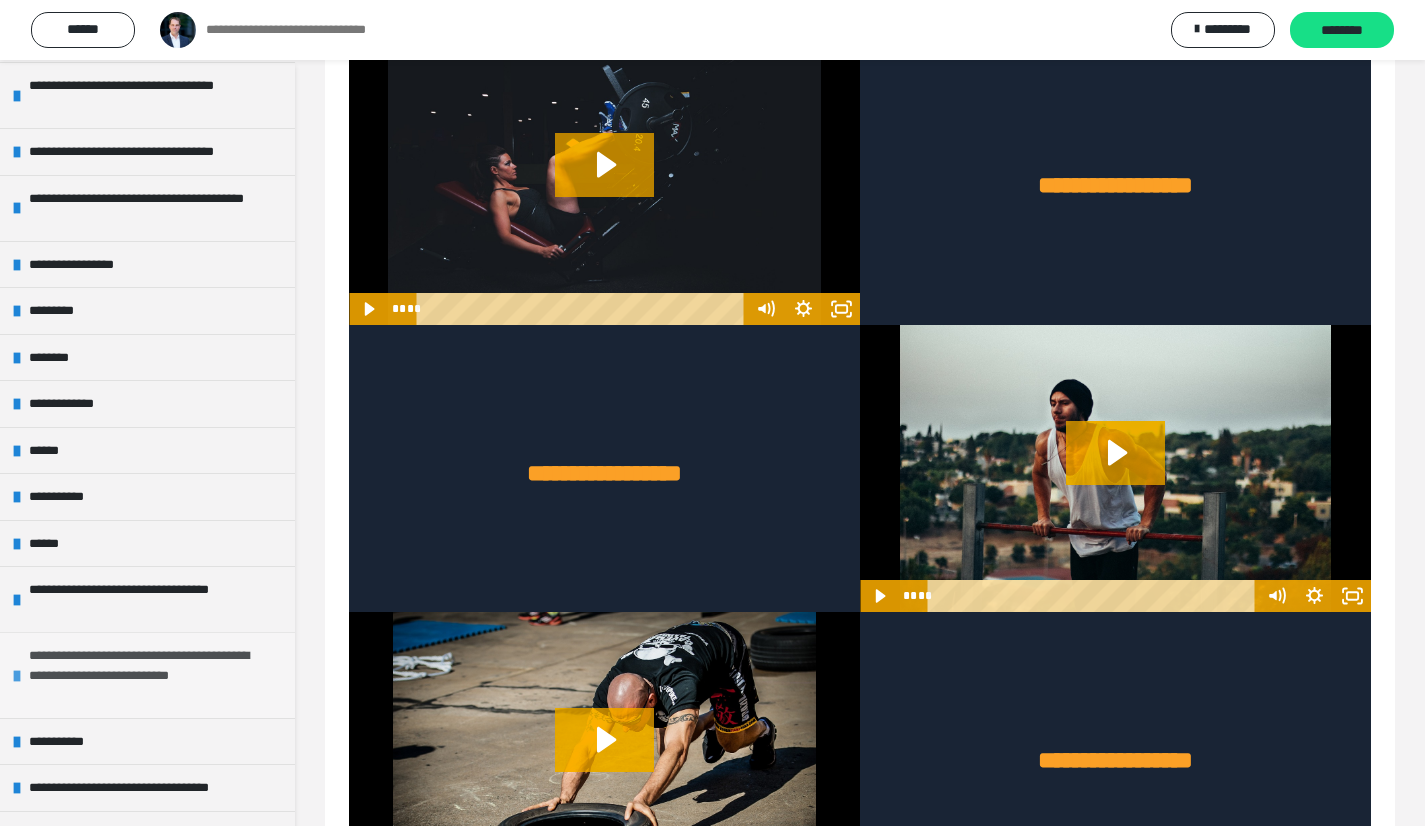 scroll, scrollTop: 303, scrollLeft: 0, axis: vertical 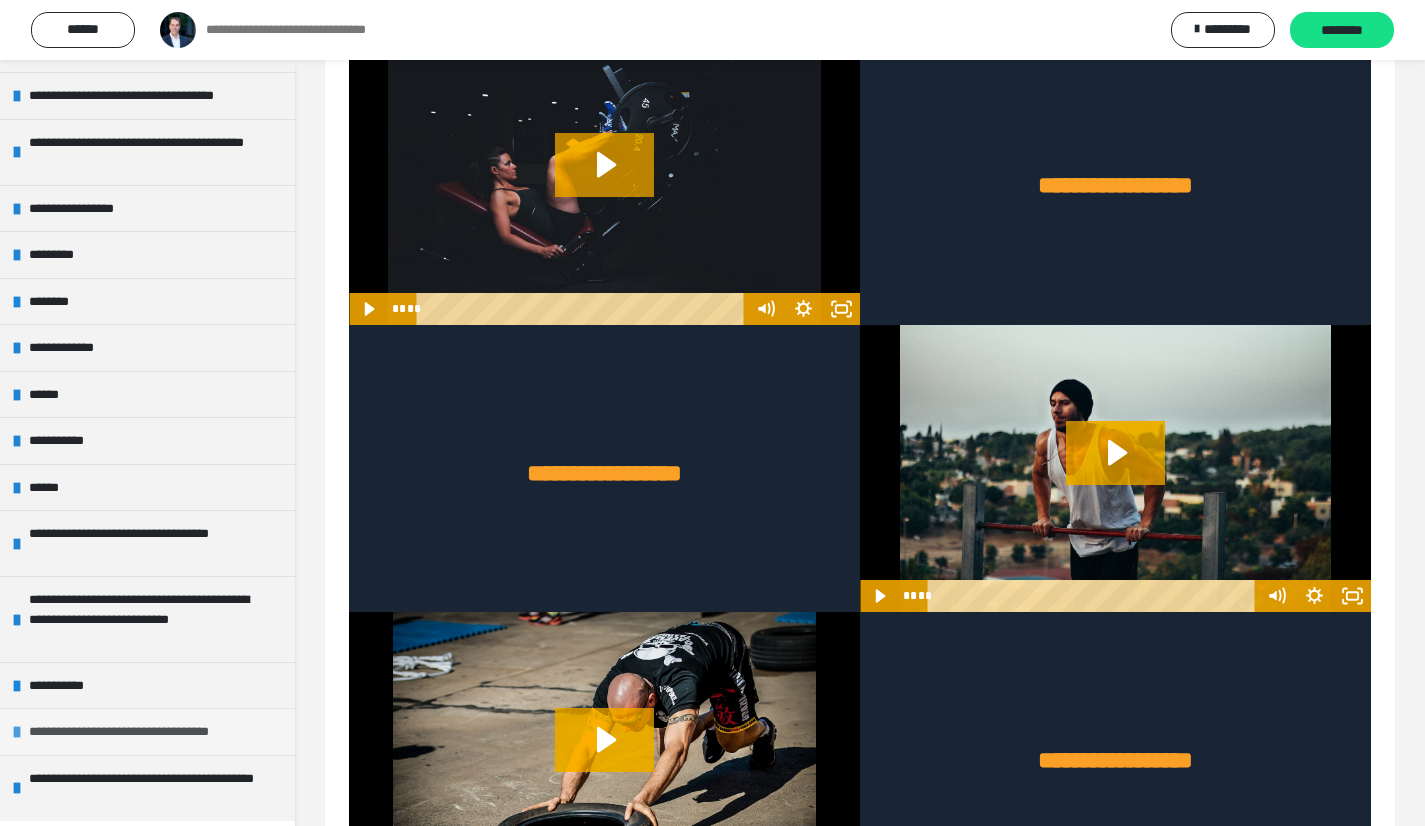 click at bounding box center (17, 732) 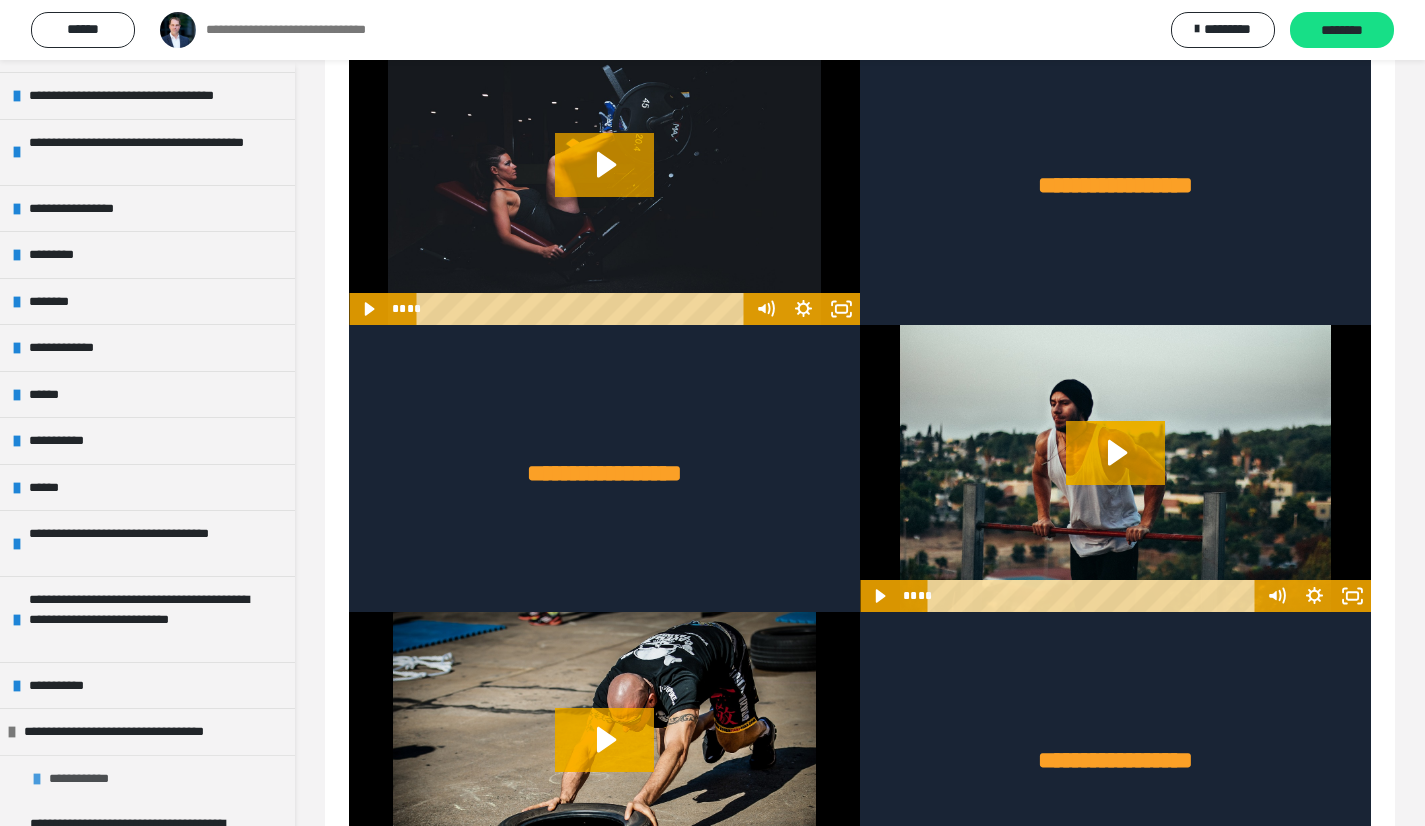 click on "**********" at bounding box center (88, 779) 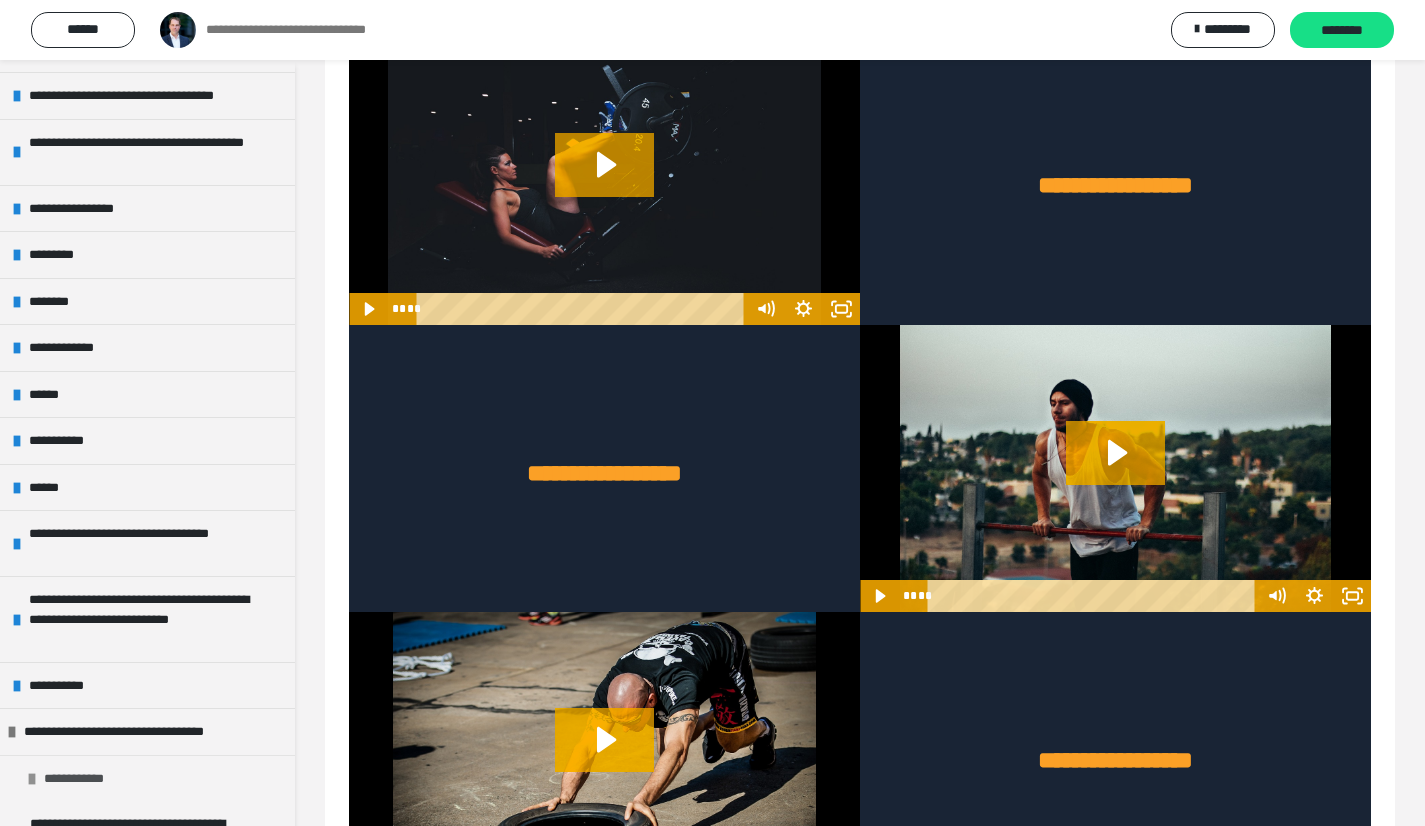 click on "**********" at bounding box center [83, 779] 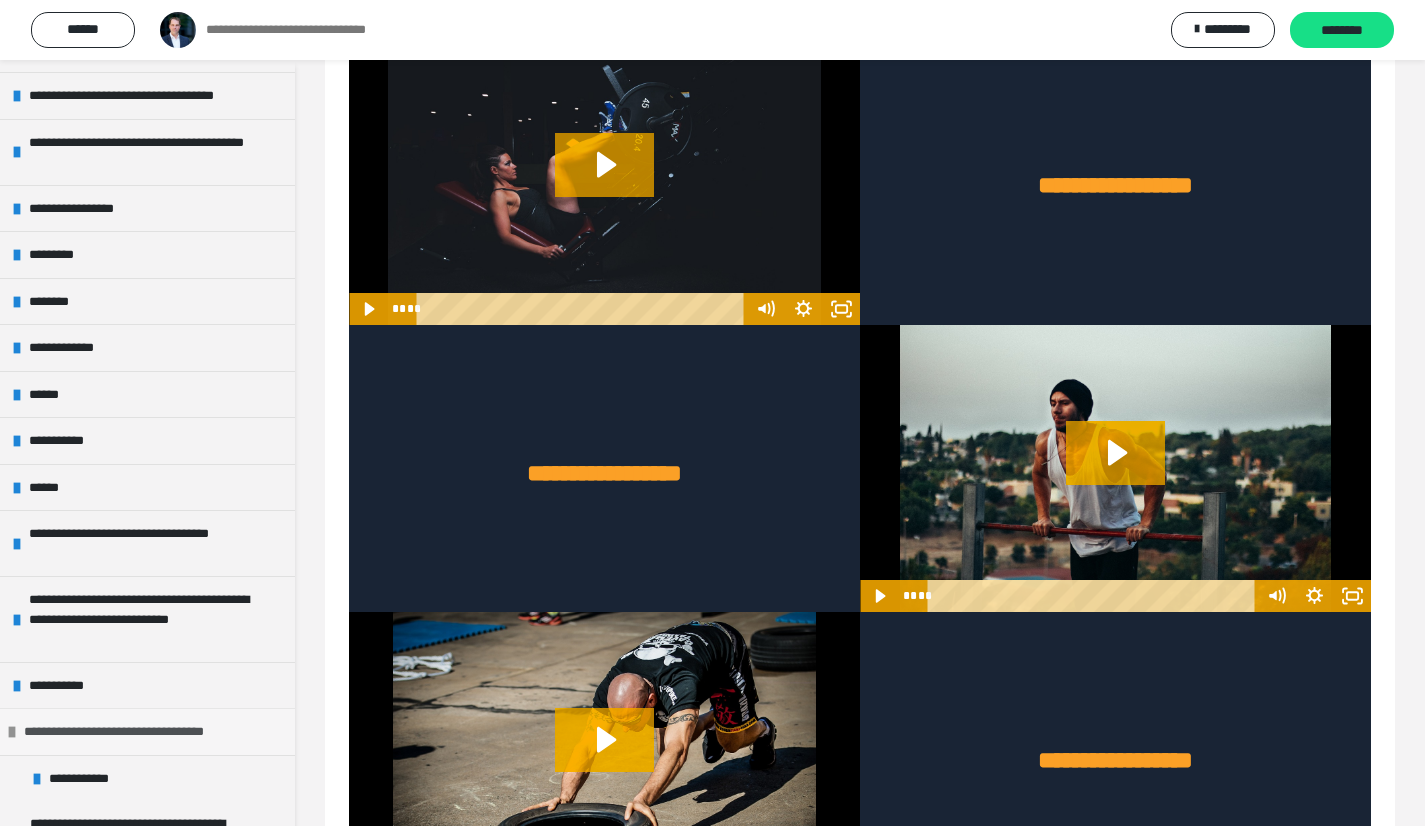 click at bounding box center [12, 732] 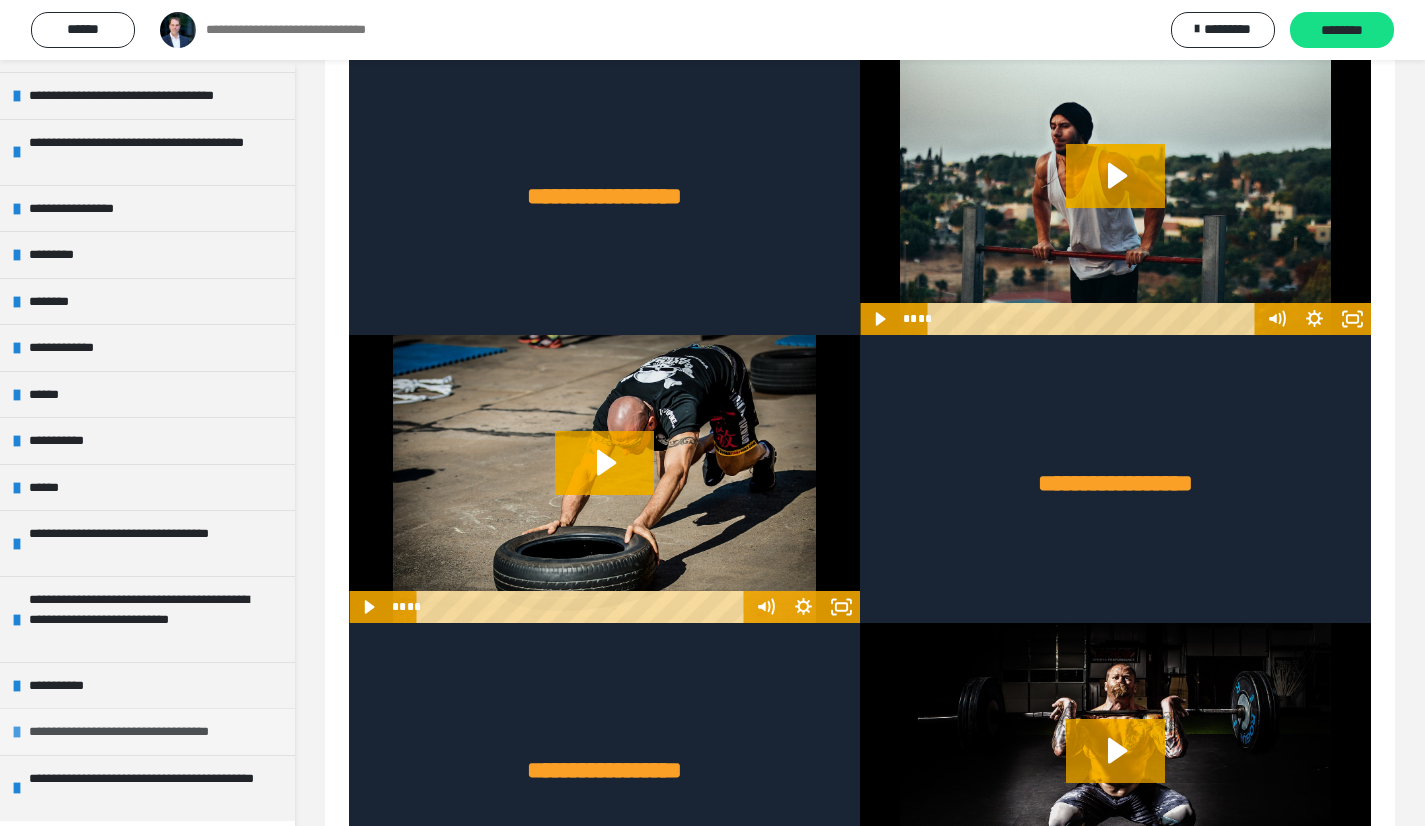scroll, scrollTop: 1760, scrollLeft: 0, axis: vertical 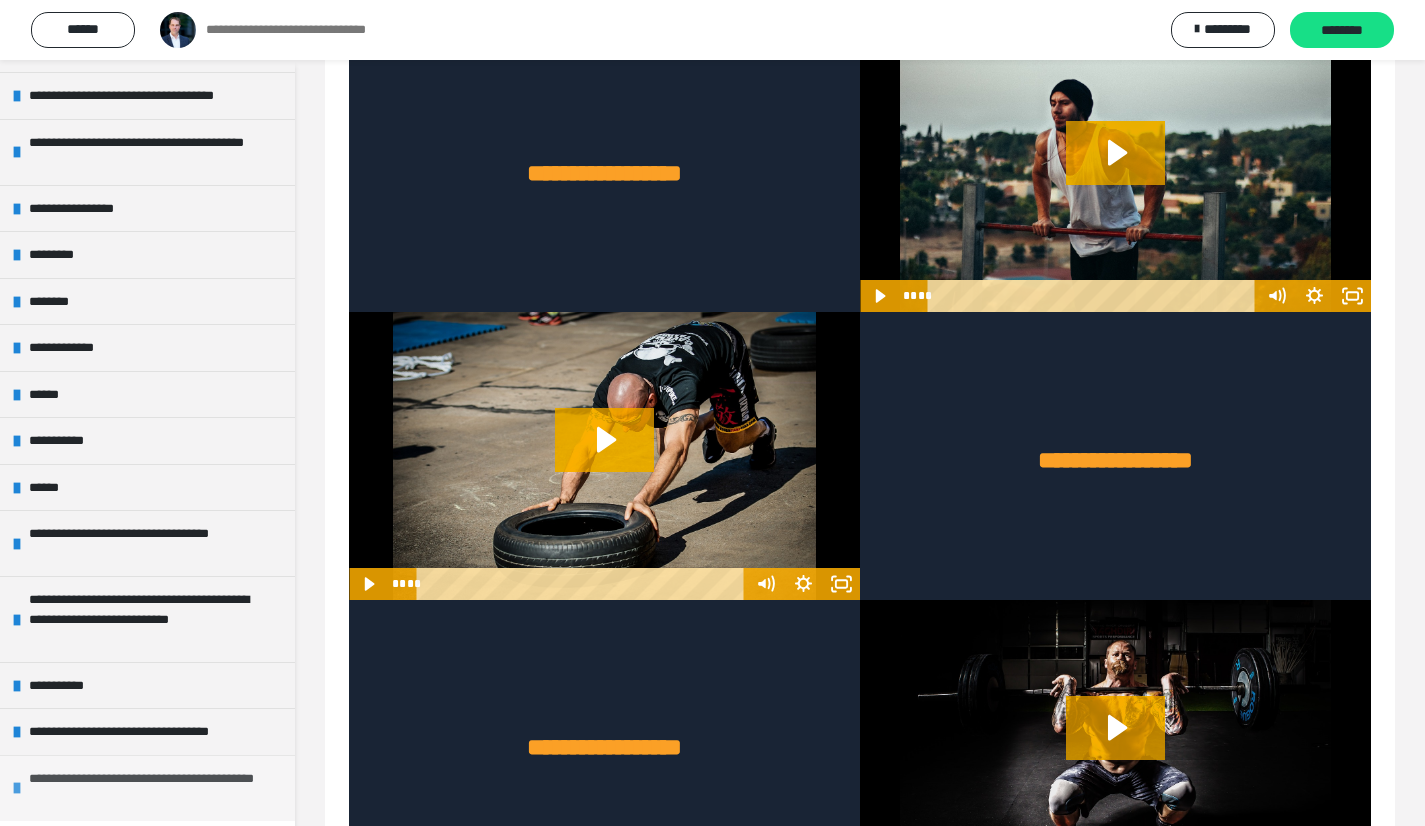 click on "**********" at bounding box center [149, 788] 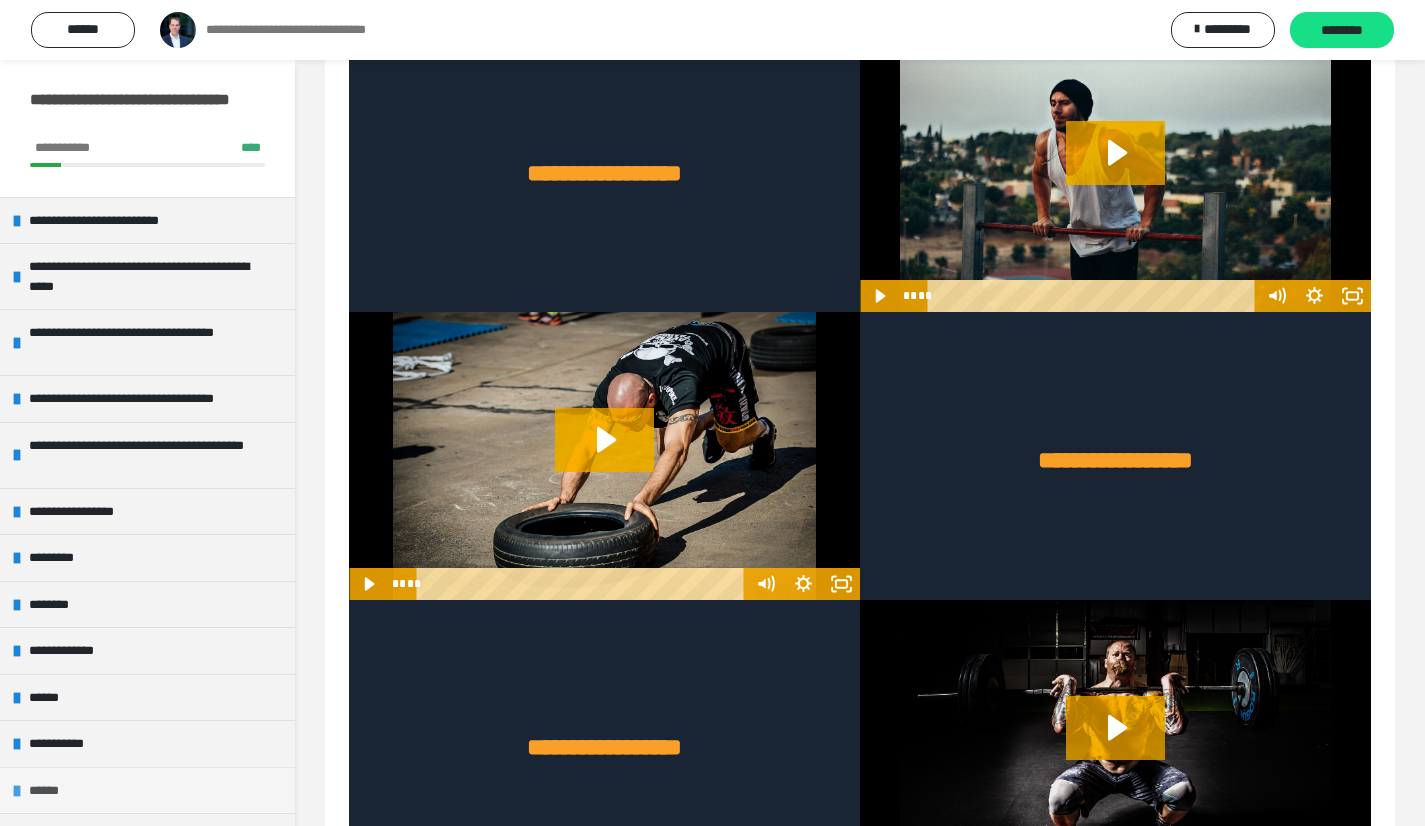 scroll, scrollTop: 0, scrollLeft: 0, axis: both 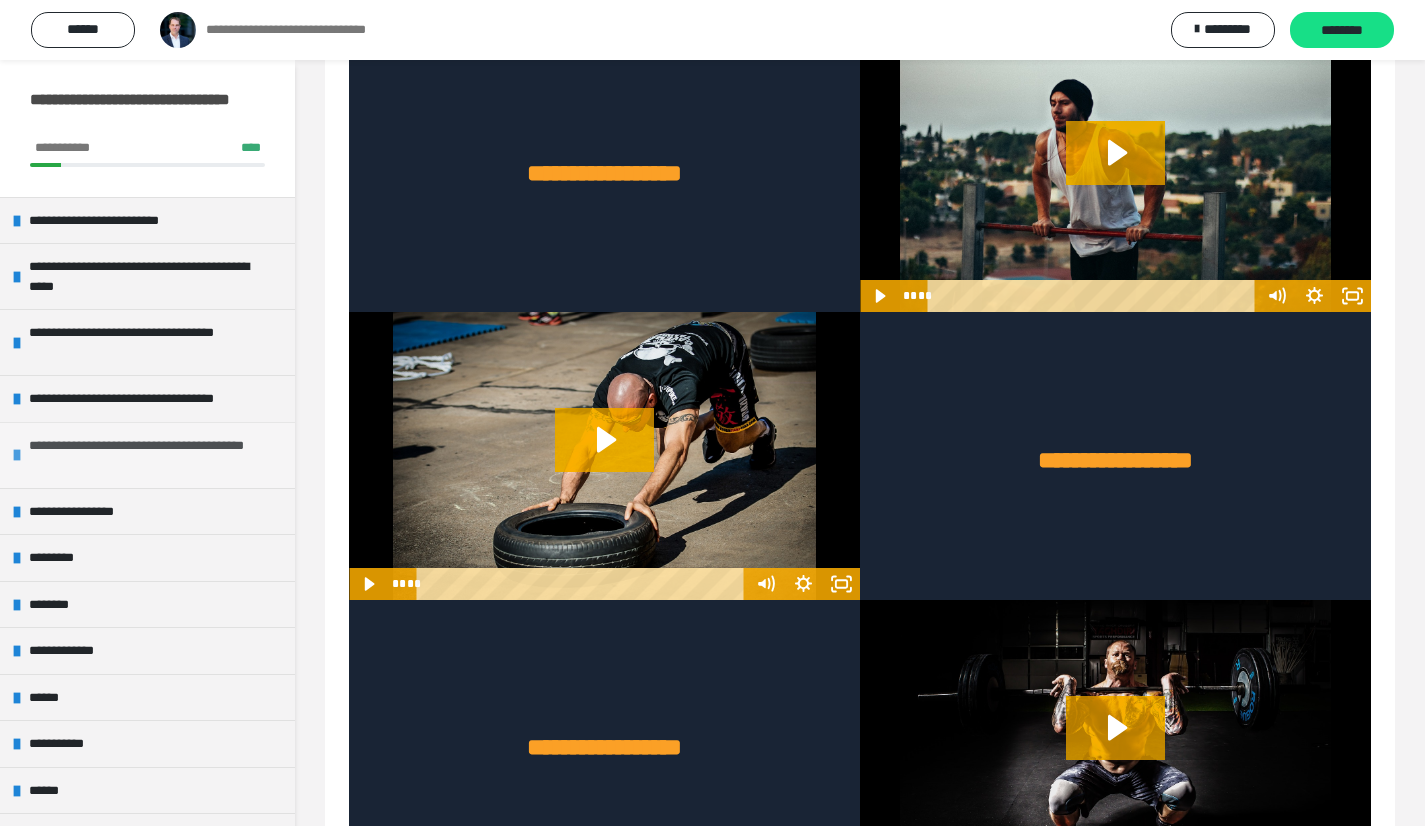 click on "**********" at bounding box center (149, 455) 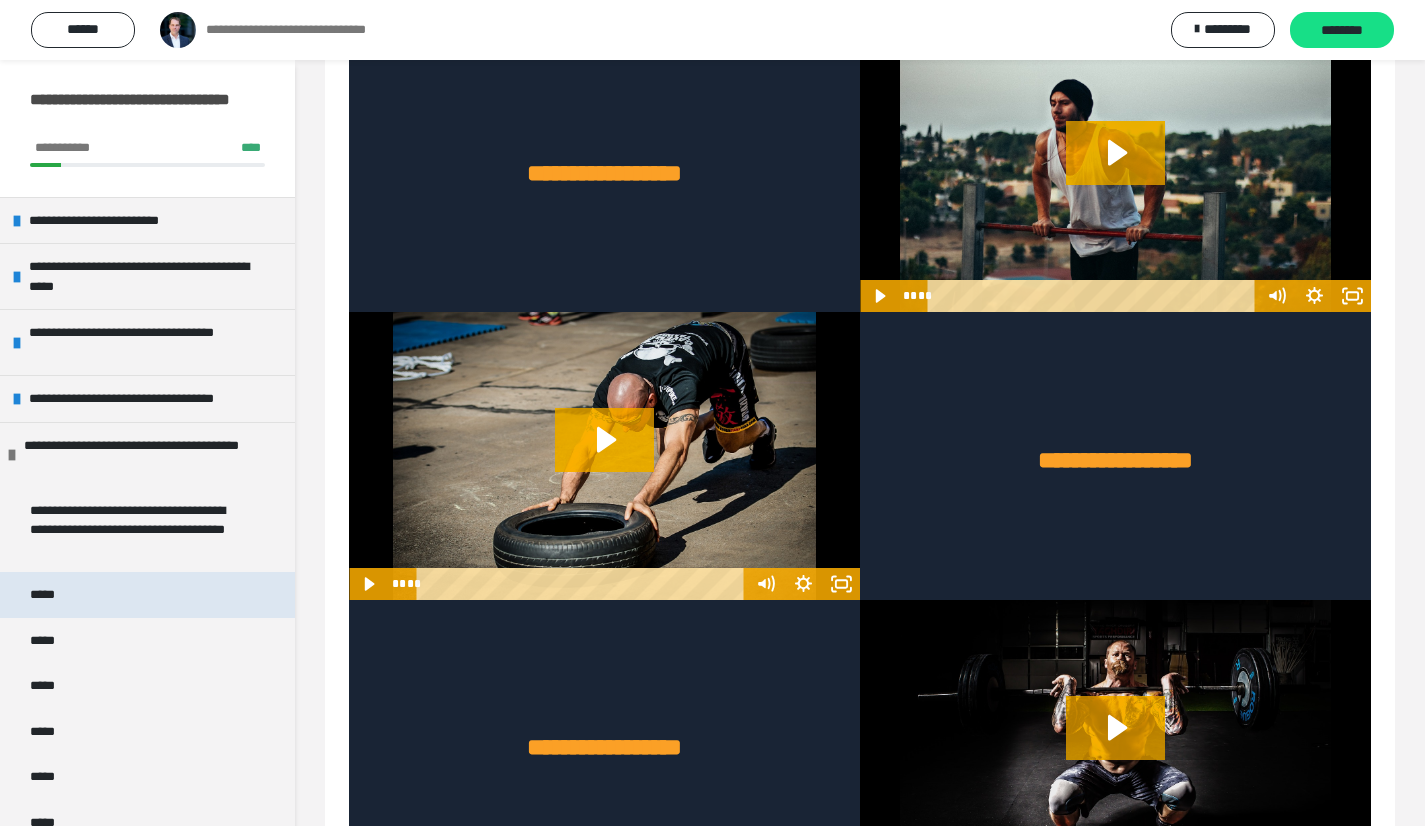 click on "*****" at bounding box center (46, 595) 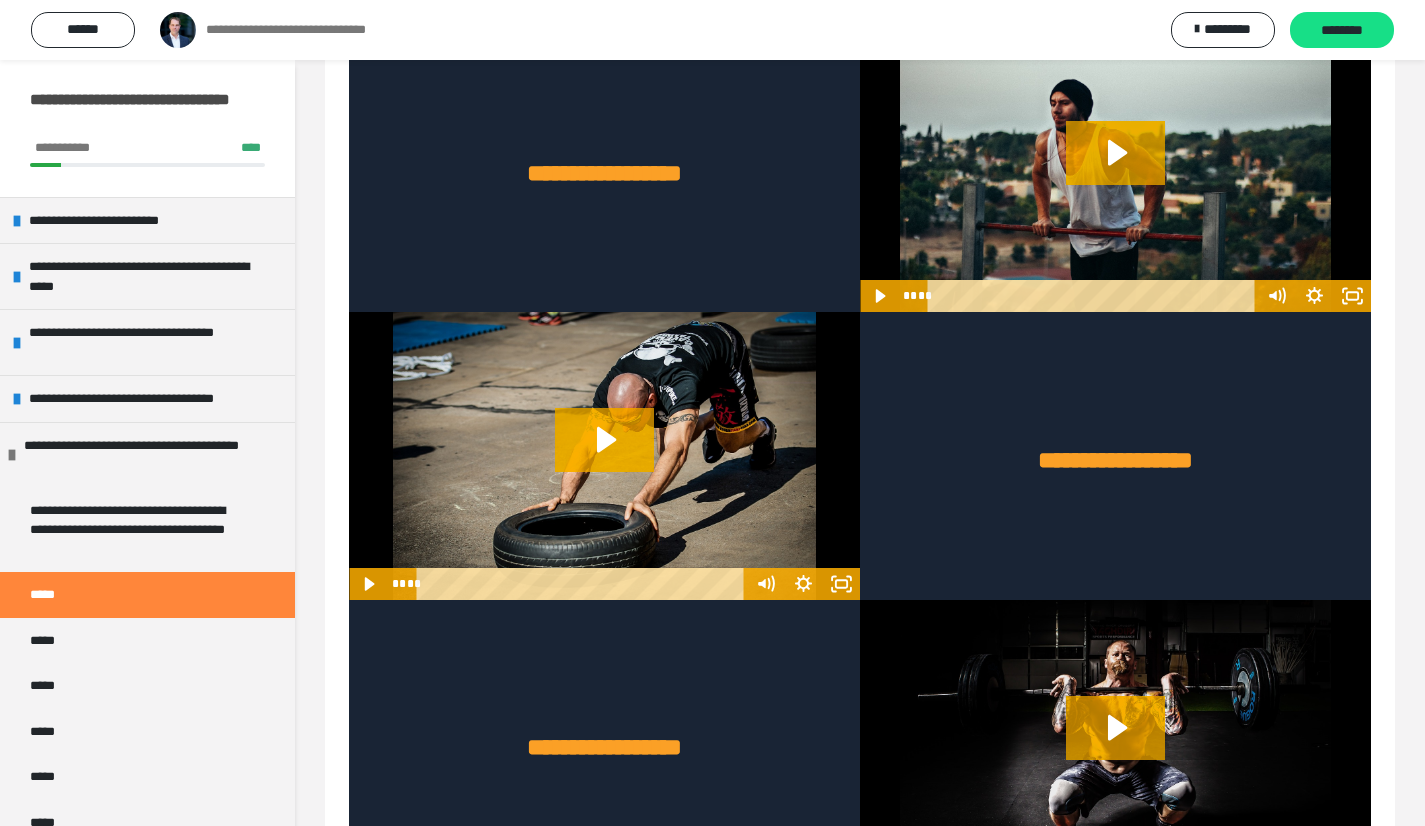 scroll, scrollTop: 60, scrollLeft: 0, axis: vertical 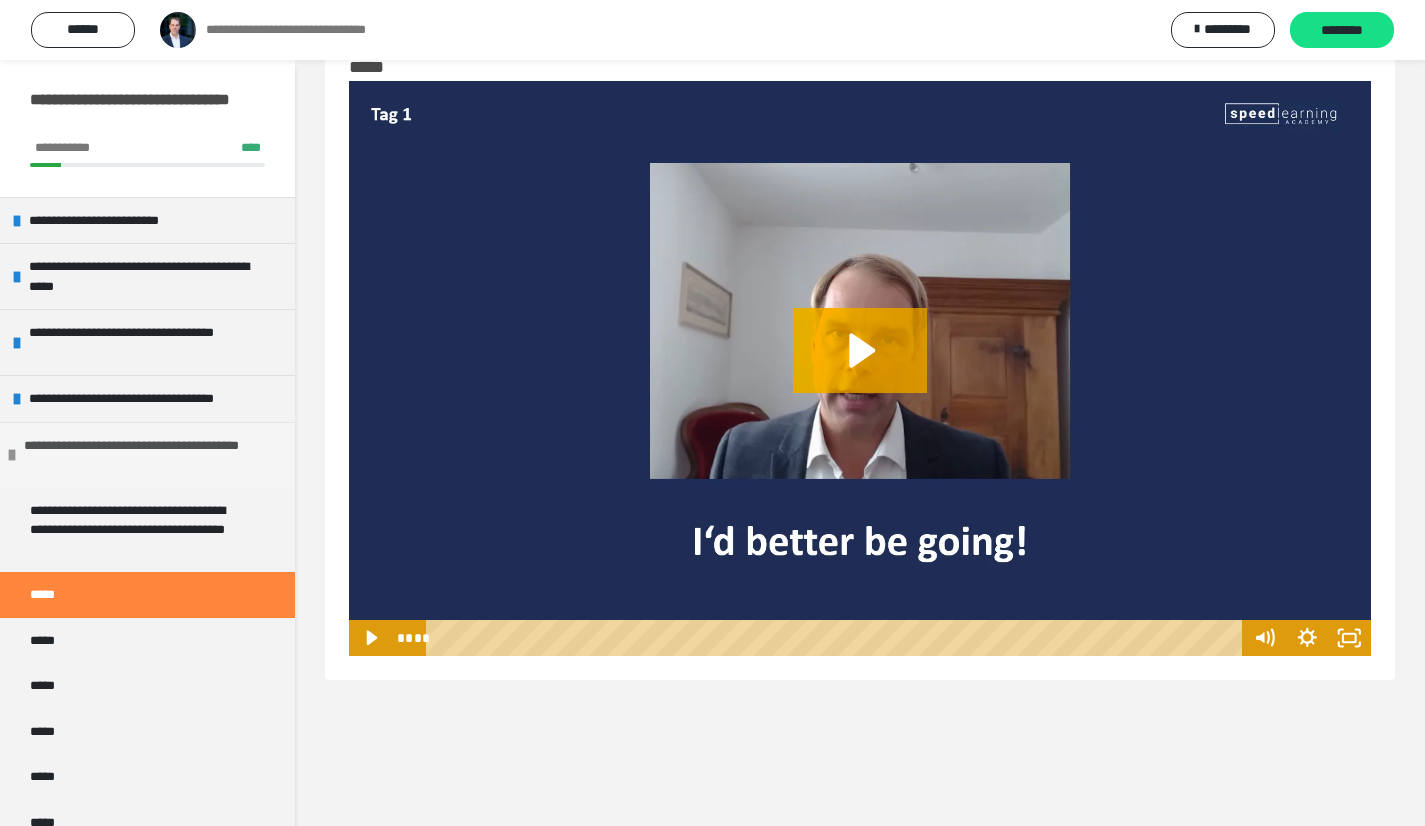 click at bounding box center [12, 455] 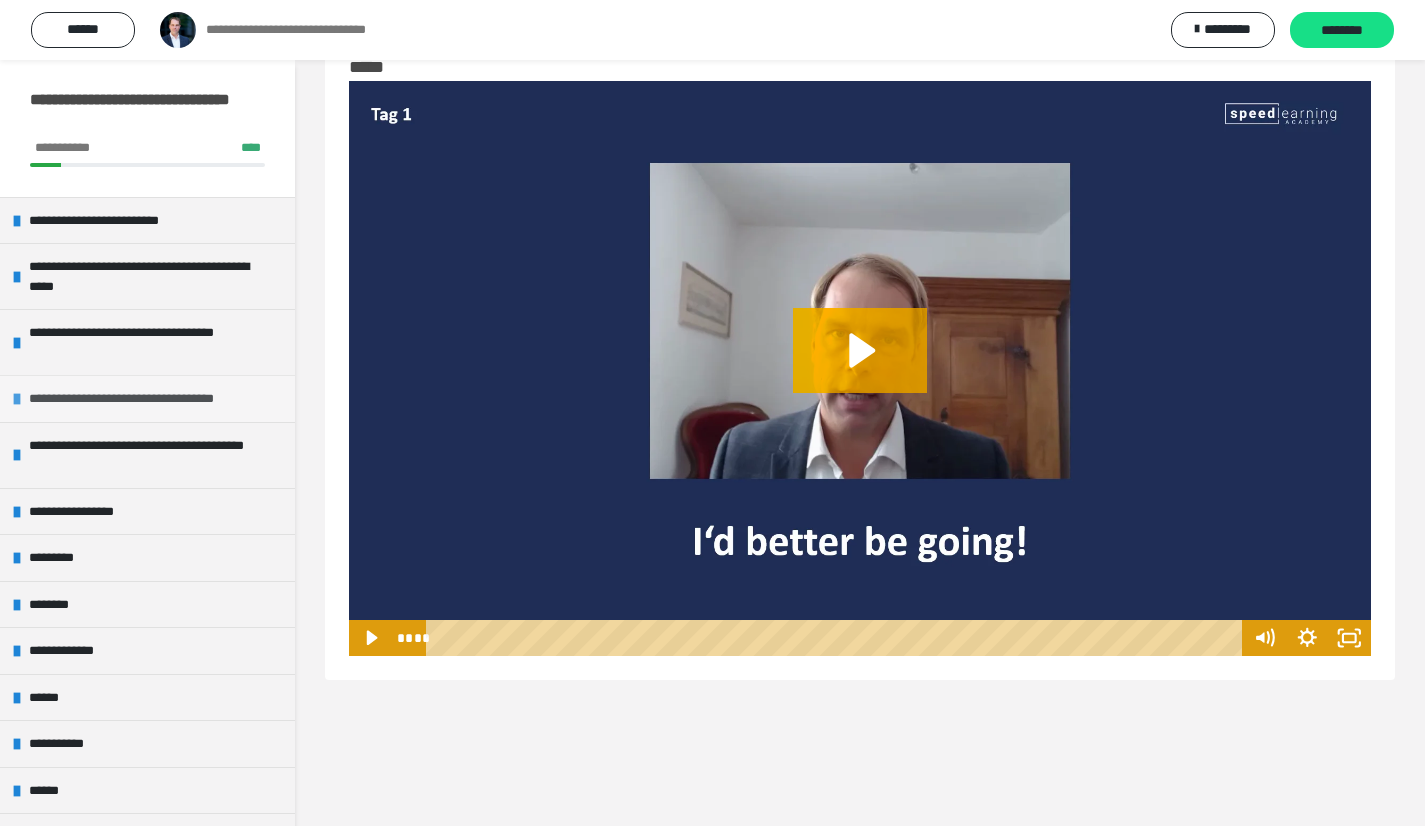 click on "**********" at bounding box center (146, 399) 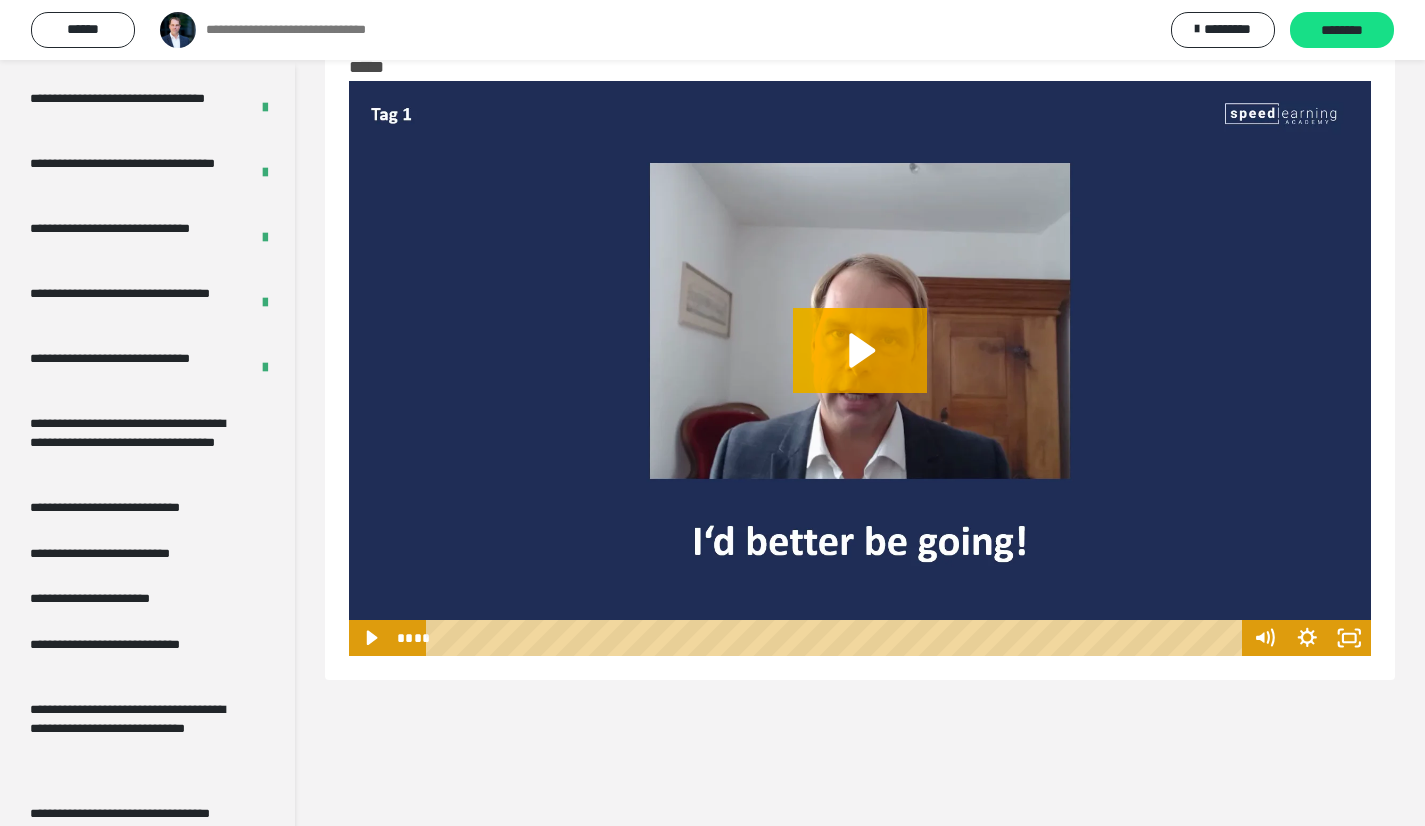 scroll, scrollTop: 700, scrollLeft: 0, axis: vertical 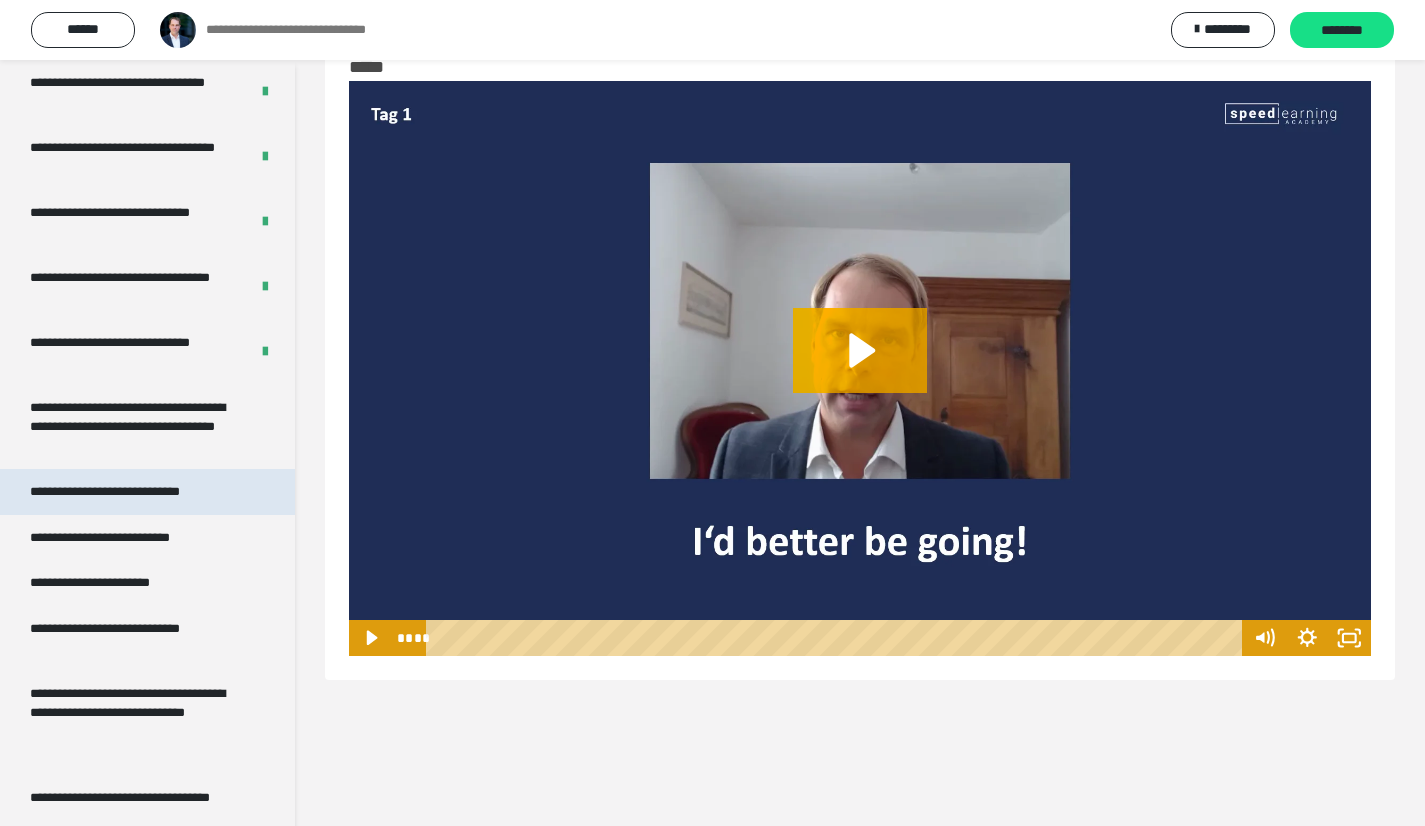 click on "**********" at bounding box center (121, 492) 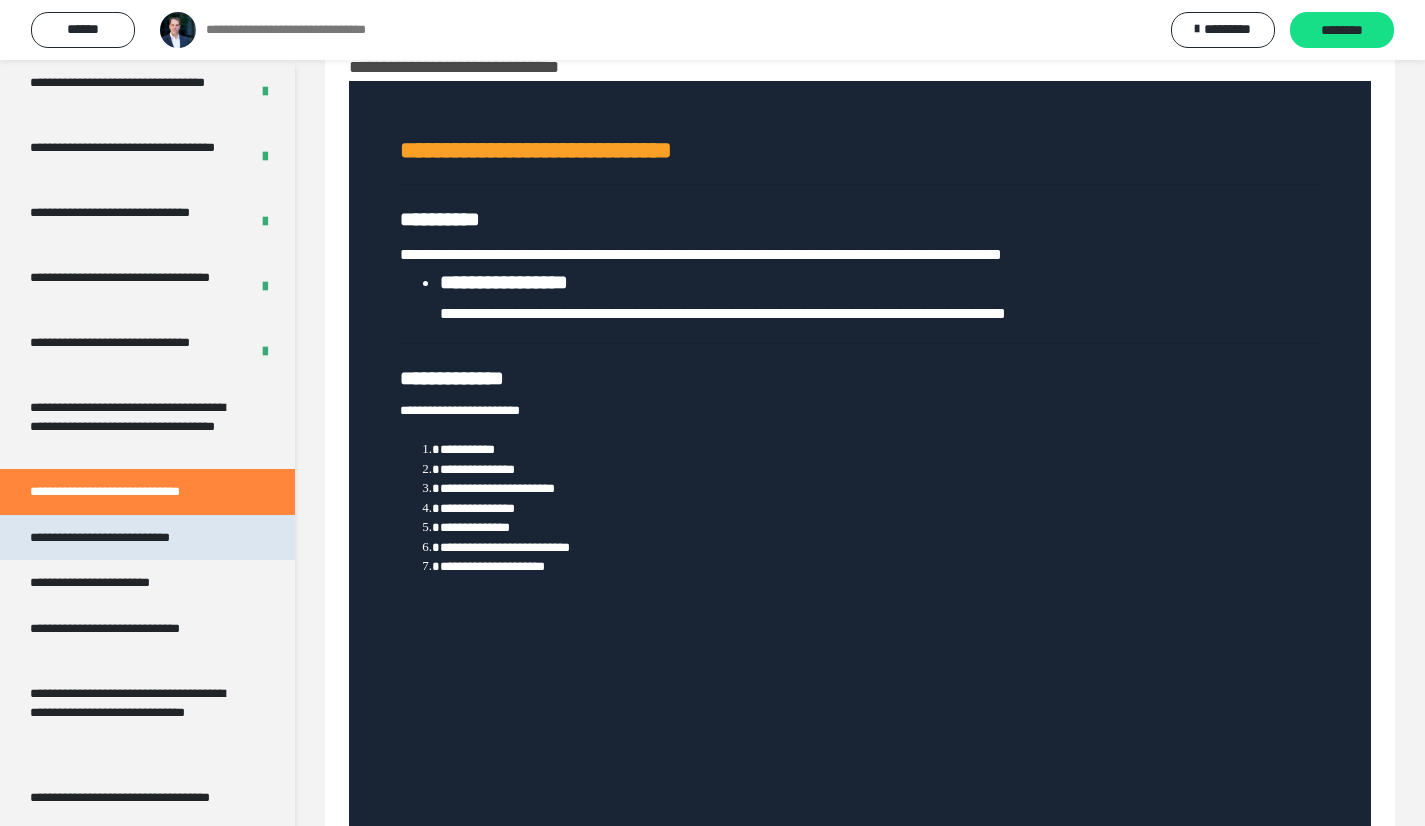 click on "**********" at bounding box center (118, 538) 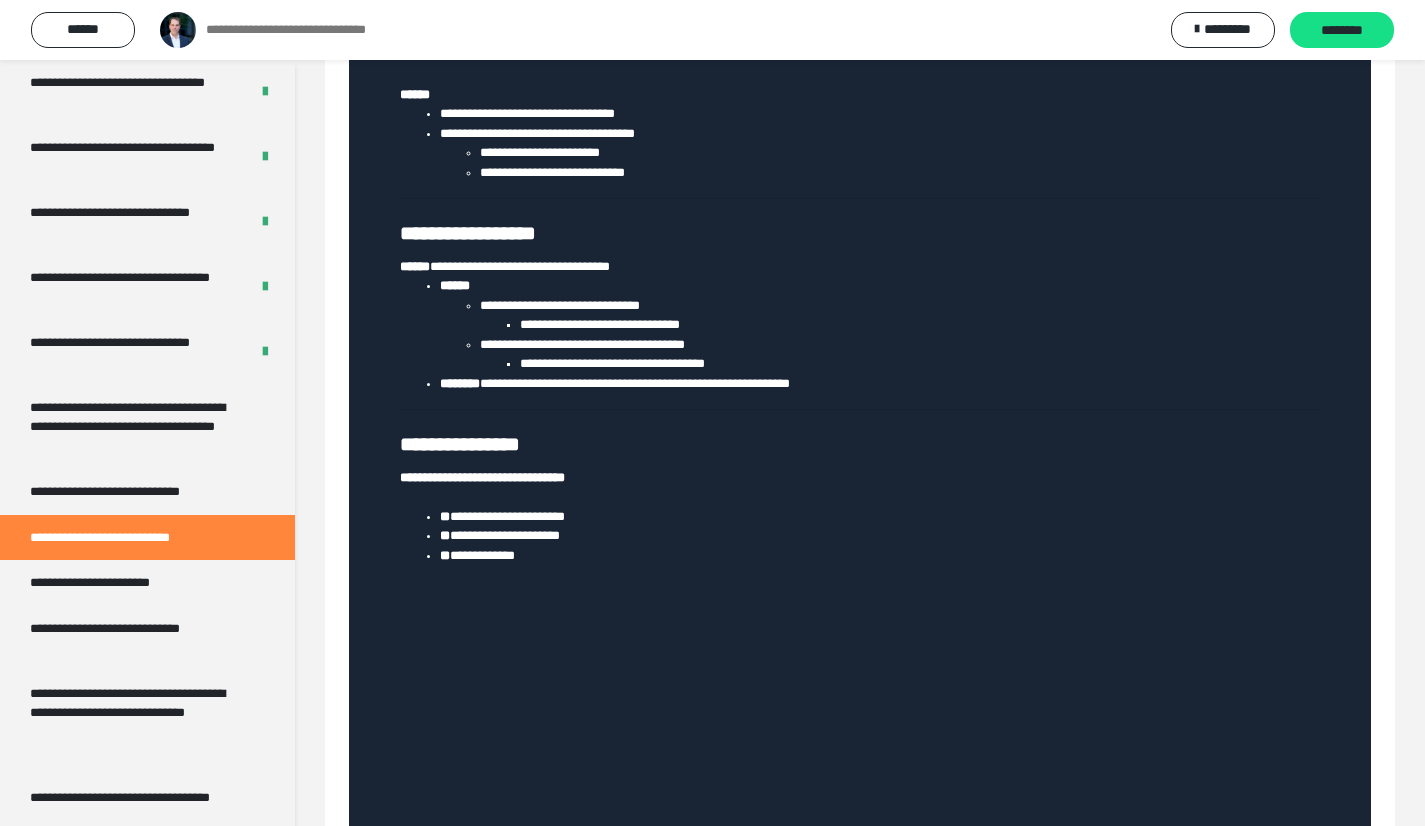 scroll, scrollTop: 1160, scrollLeft: 0, axis: vertical 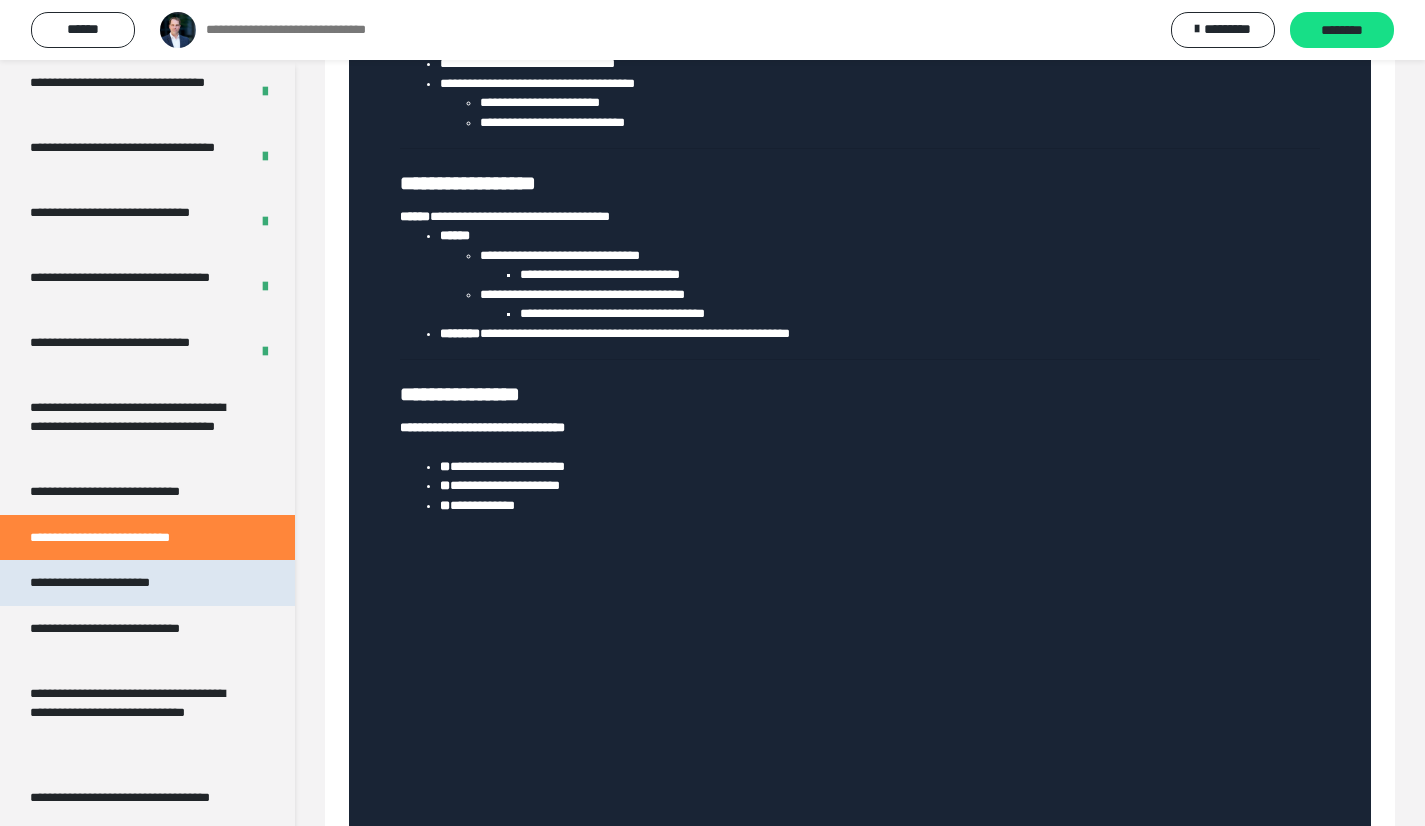click on "**********" at bounding box center (104, 583) 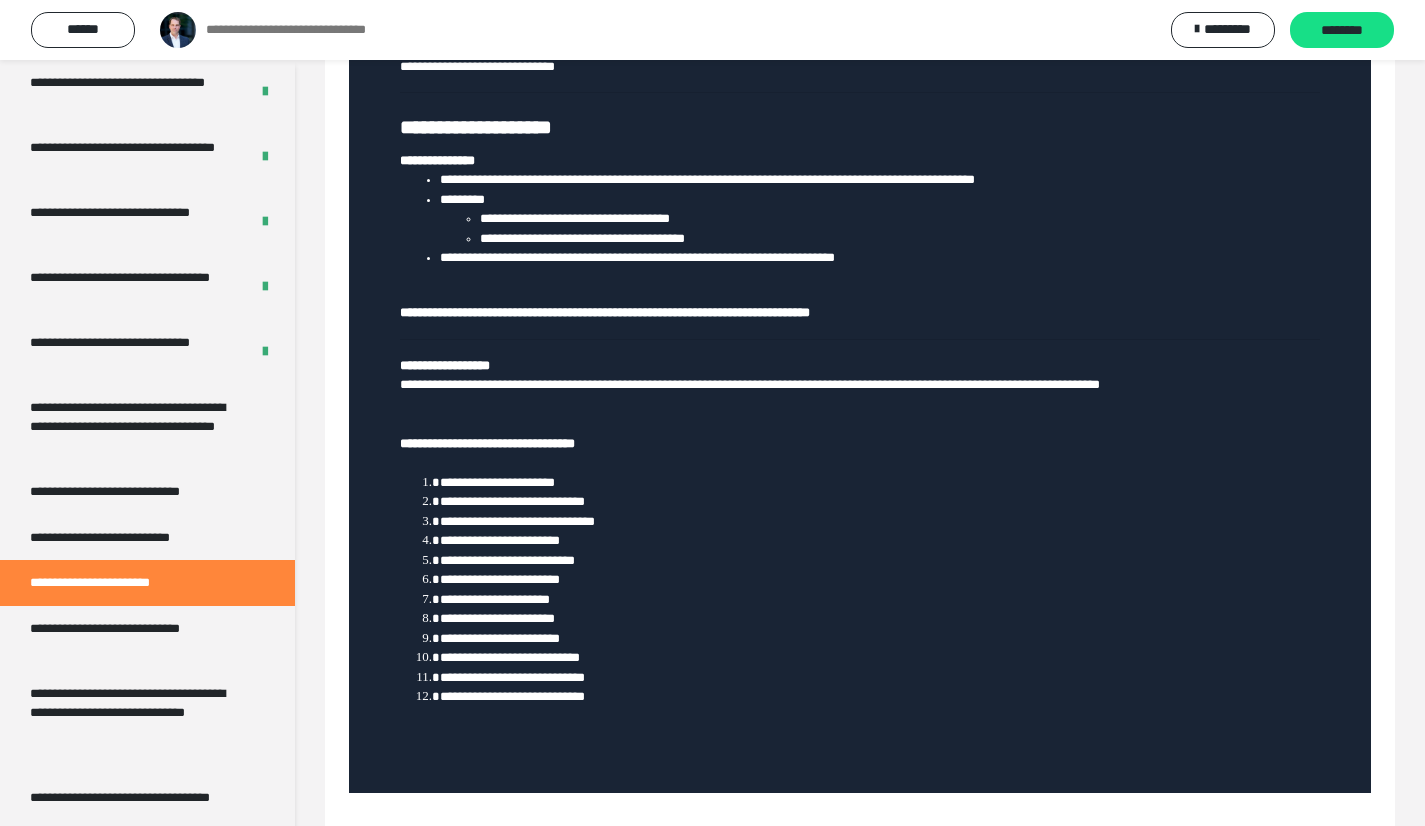 scroll, scrollTop: 3061, scrollLeft: 0, axis: vertical 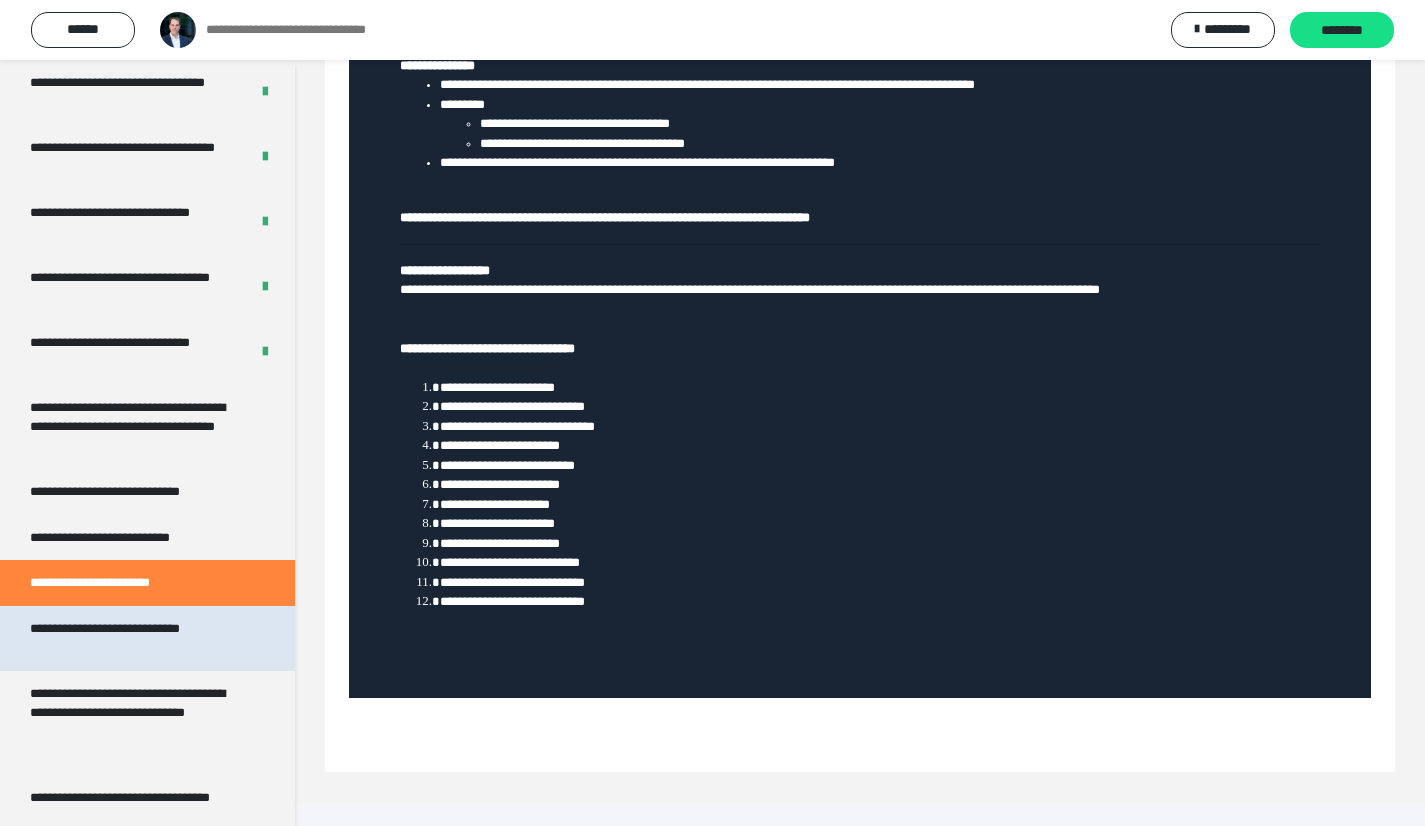 click on "**********" at bounding box center (132, 638) 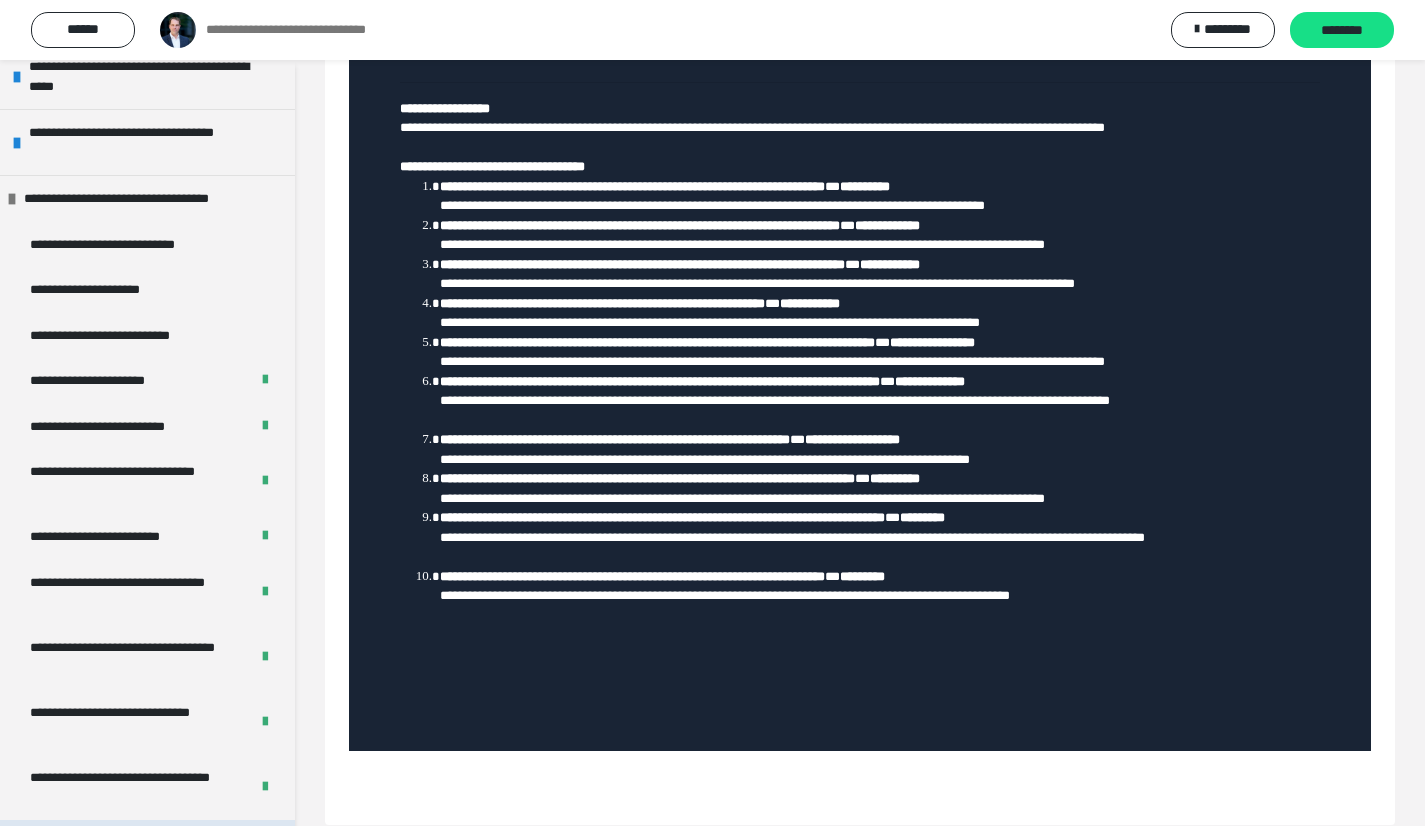 scroll, scrollTop: 100, scrollLeft: 0, axis: vertical 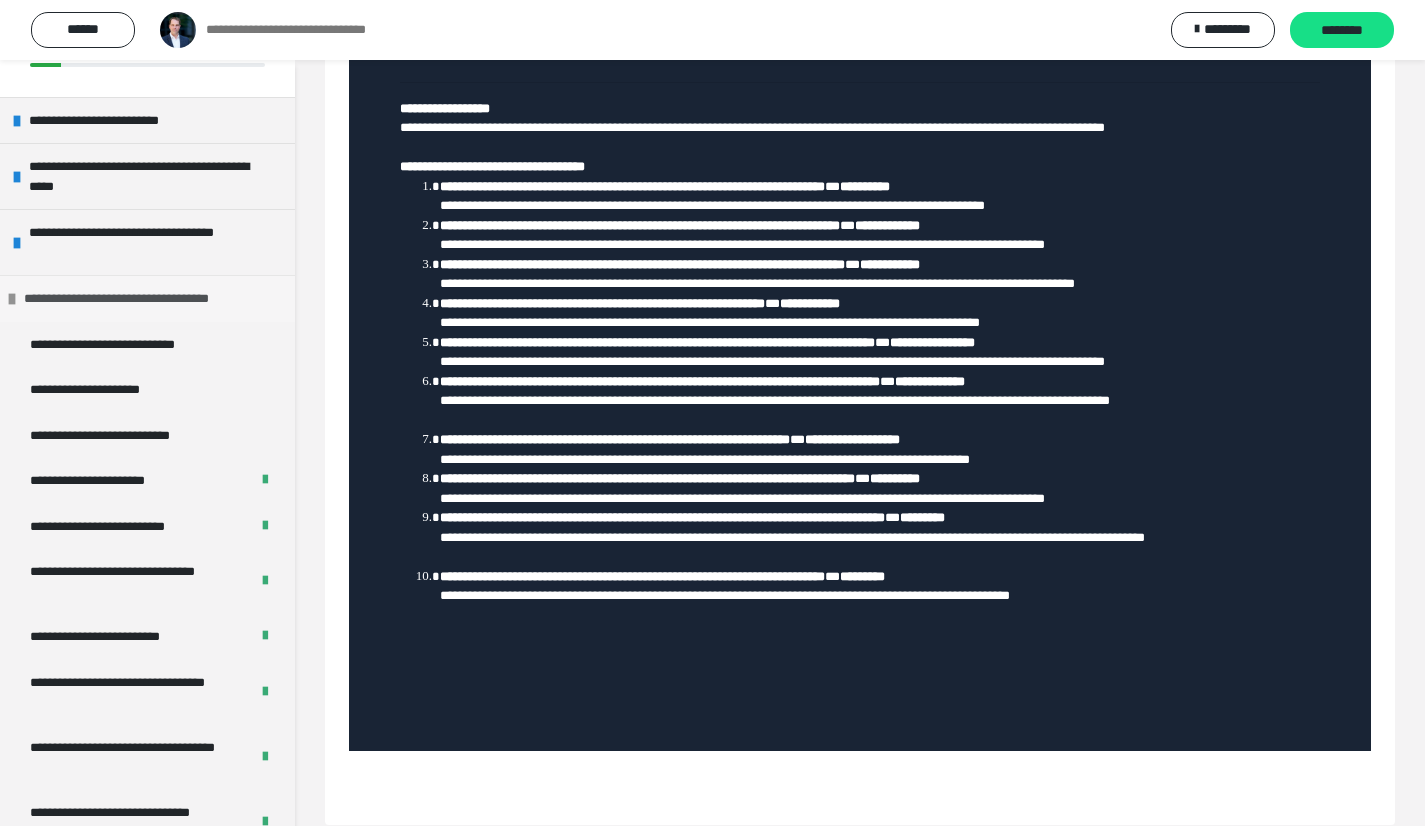 click at bounding box center (12, 299) 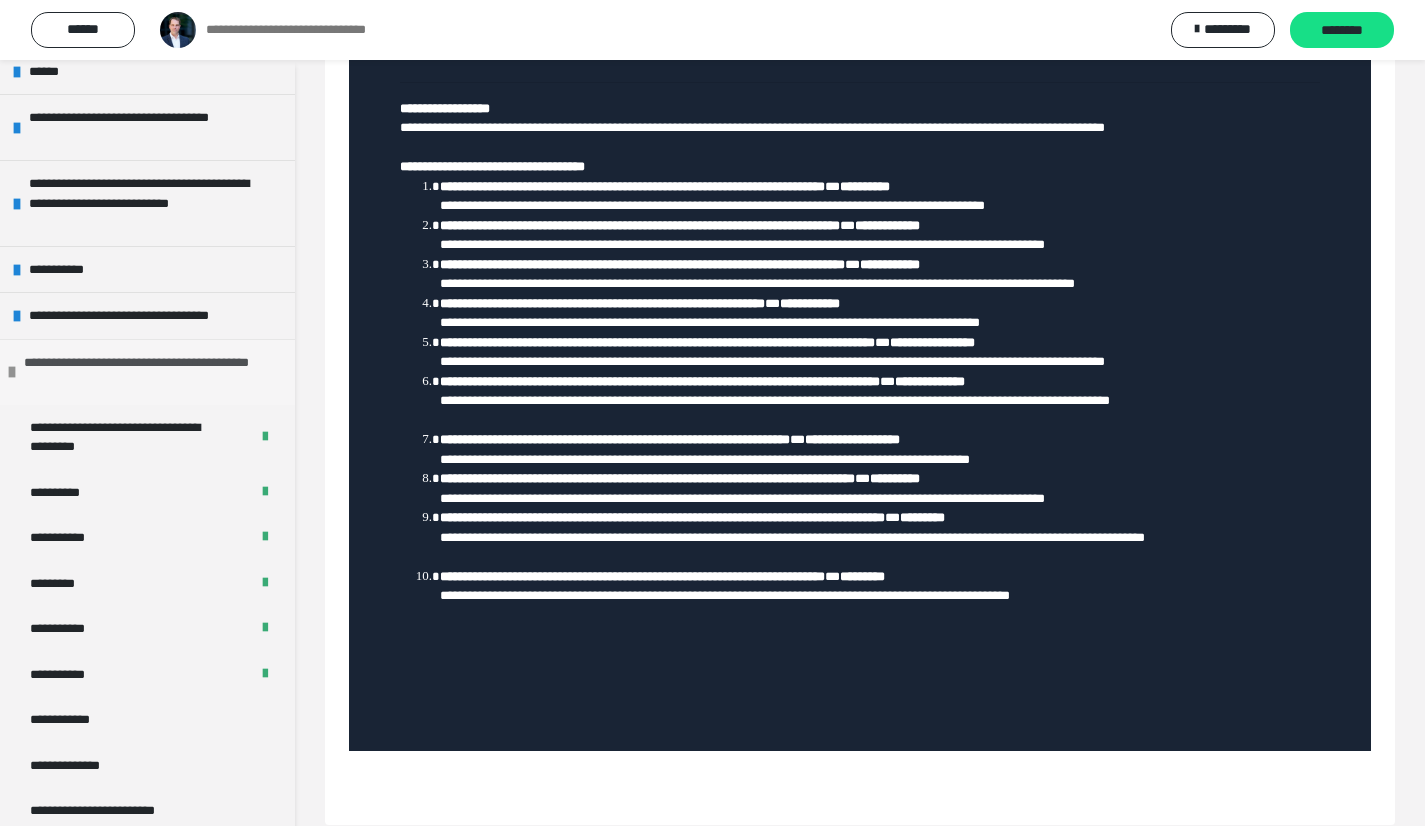 scroll, scrollTop: 732, scrollLeft: 0, axis: vertical 